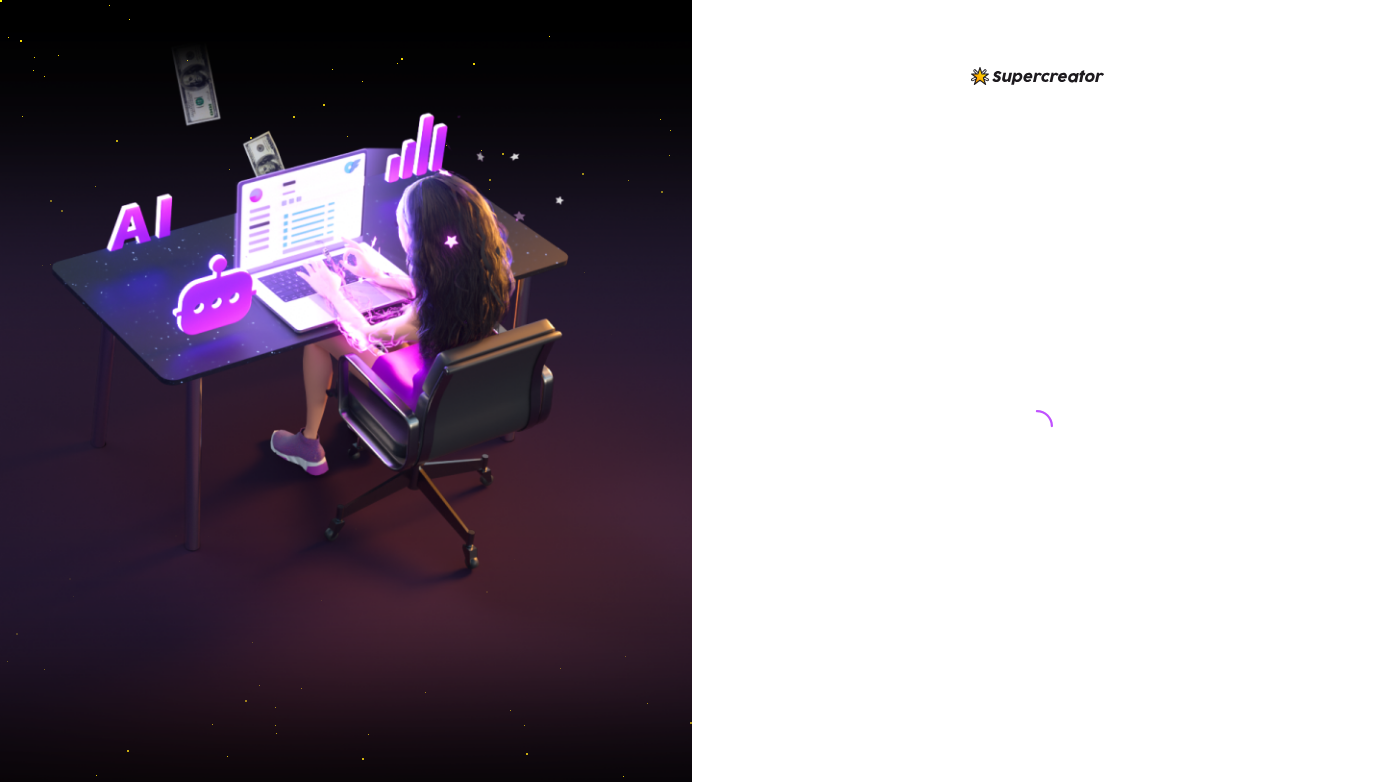 scroll, scrollTop: 0, scrollLeft: 0, axis: both 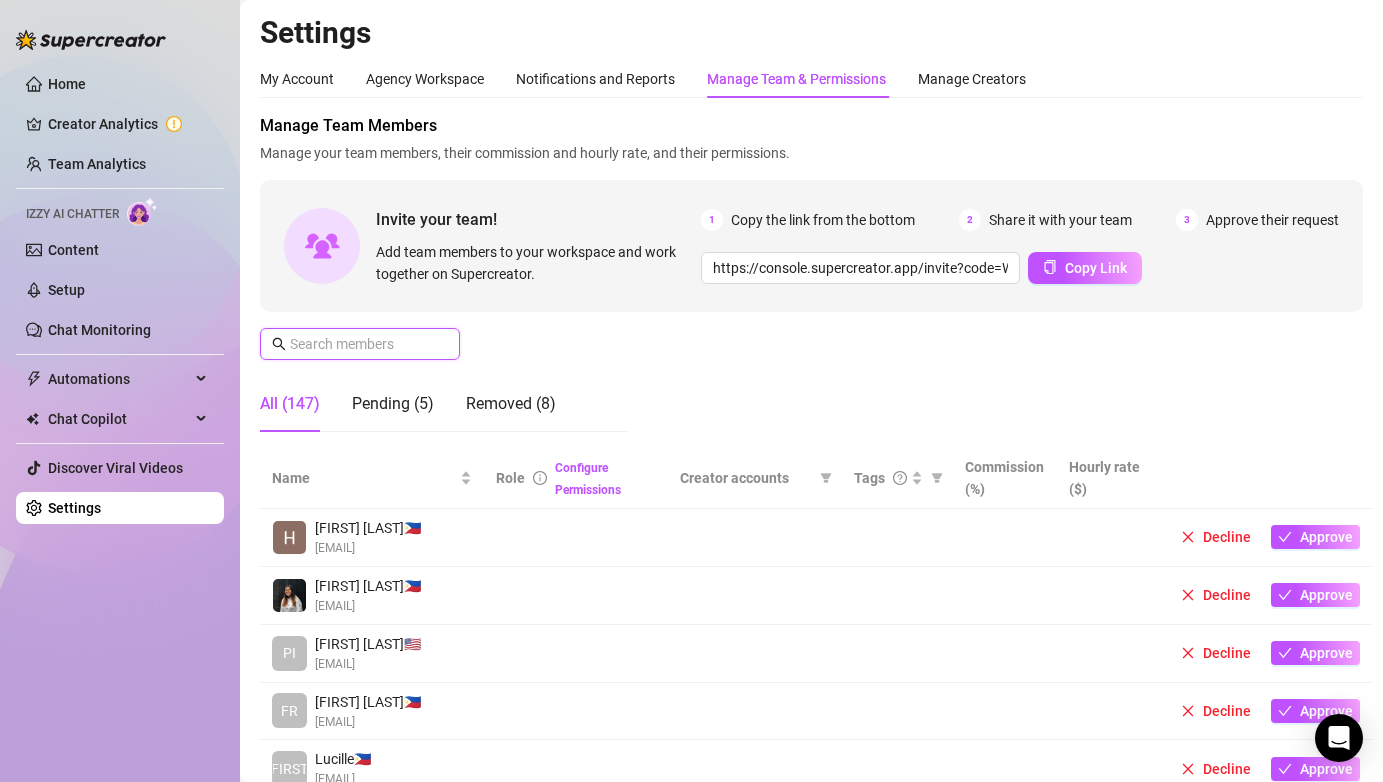 click at bounding box center (361, 344) 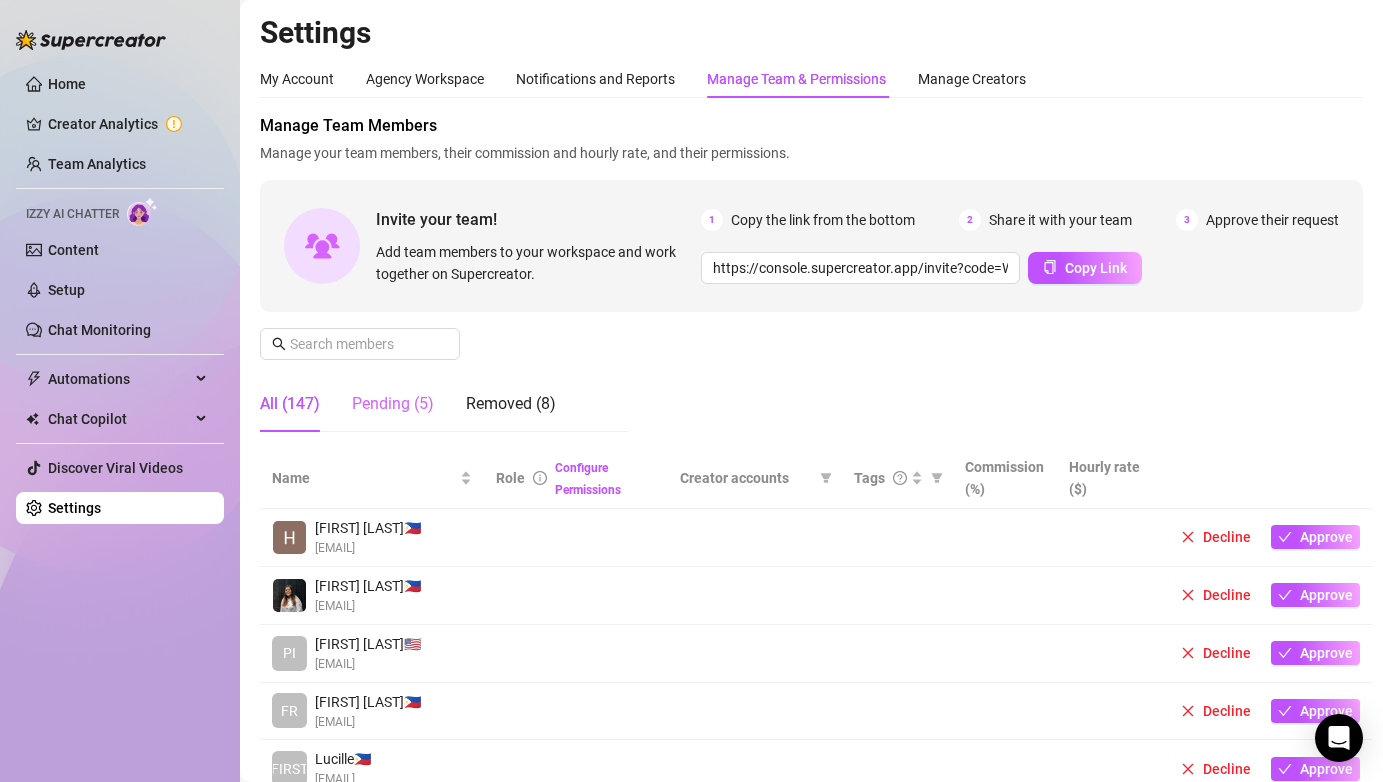 click on "Pending (5)" at bounding box center [393, 404] 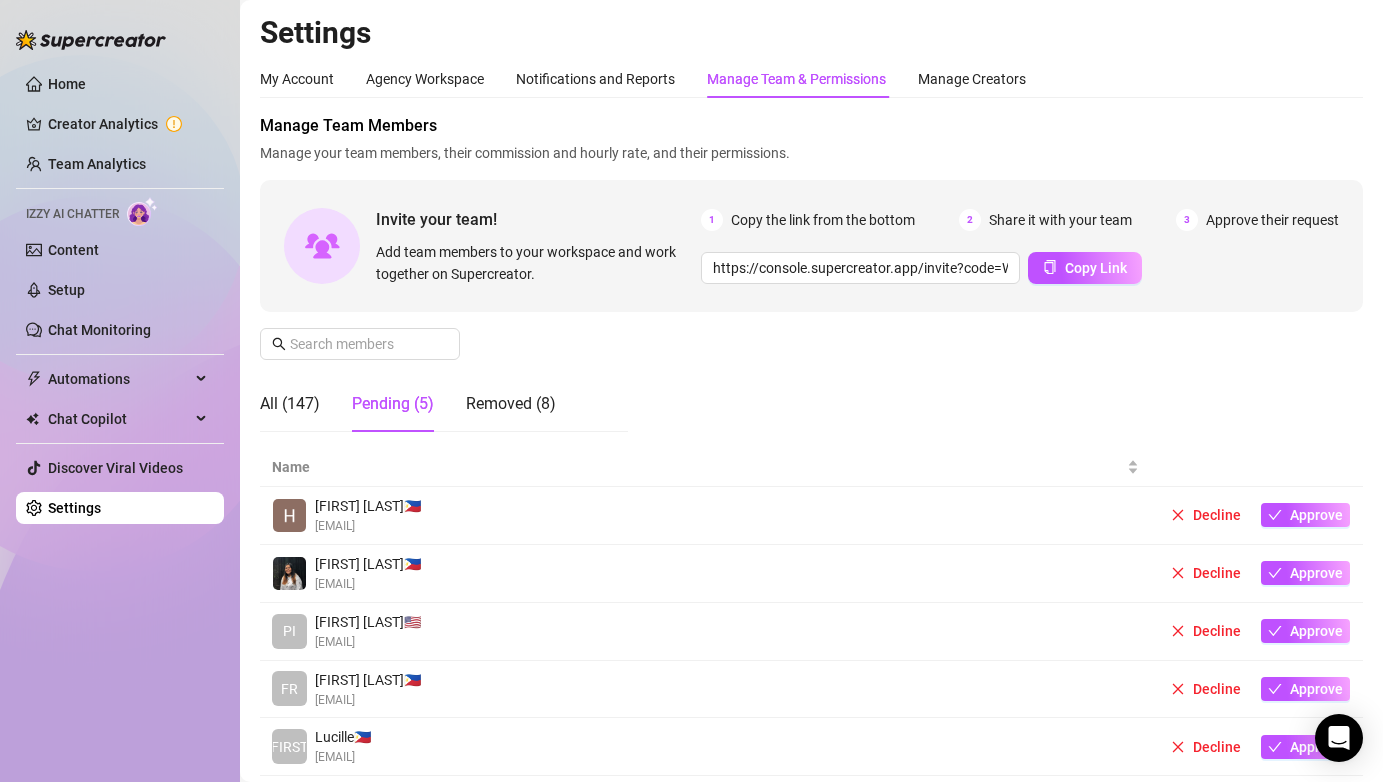 scroll, scrollTop: 62, scrollLeft: 0, axis: vertical 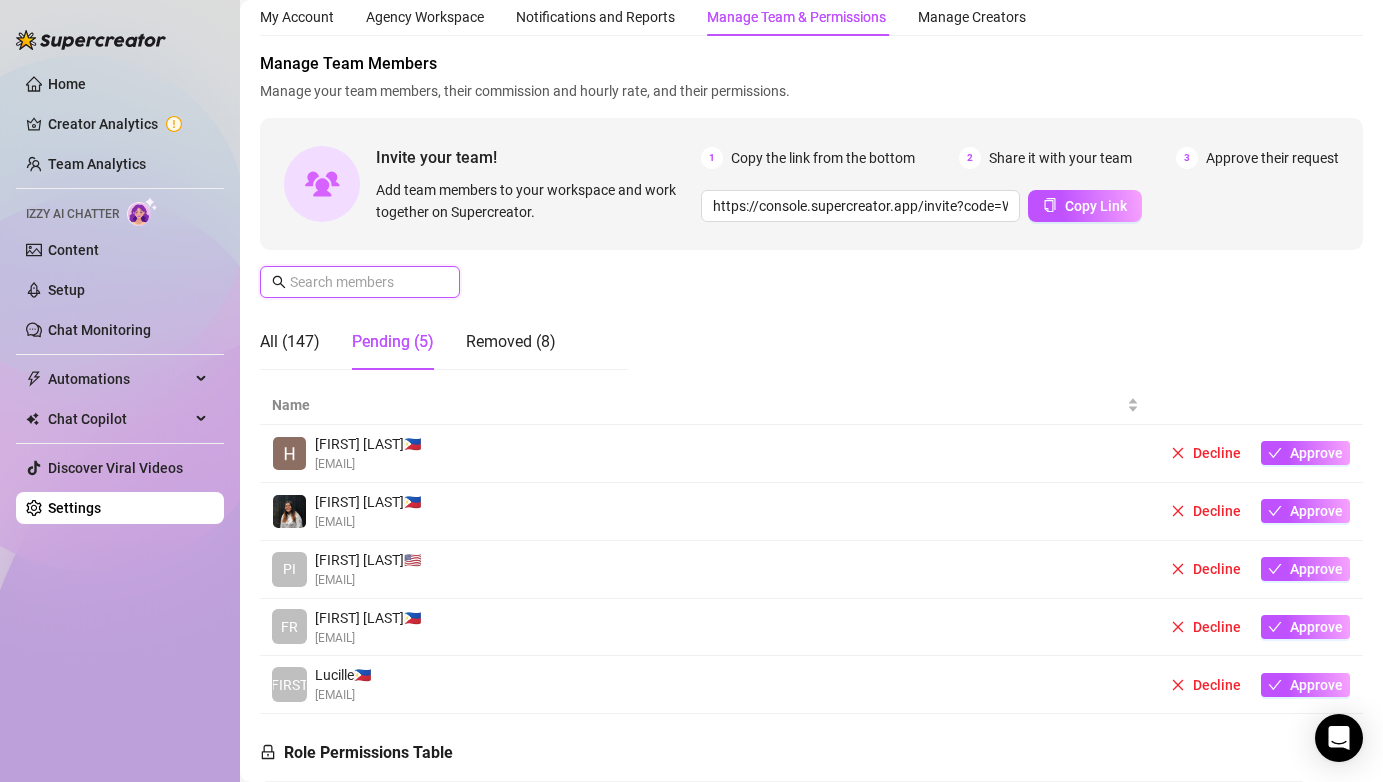 click at bounding box center (361, 282) 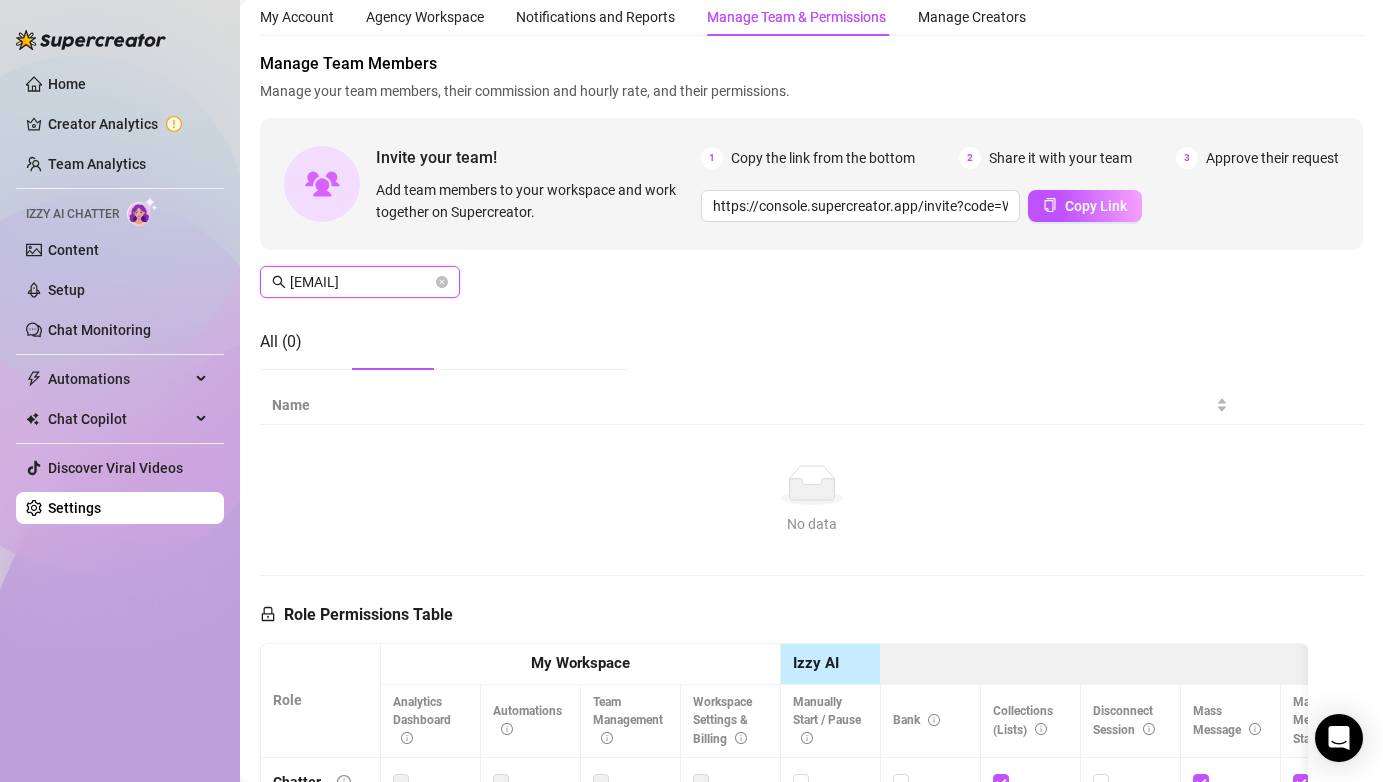 scroll, scrollTop: 0, scrollLeft: 33, axis: horizontal 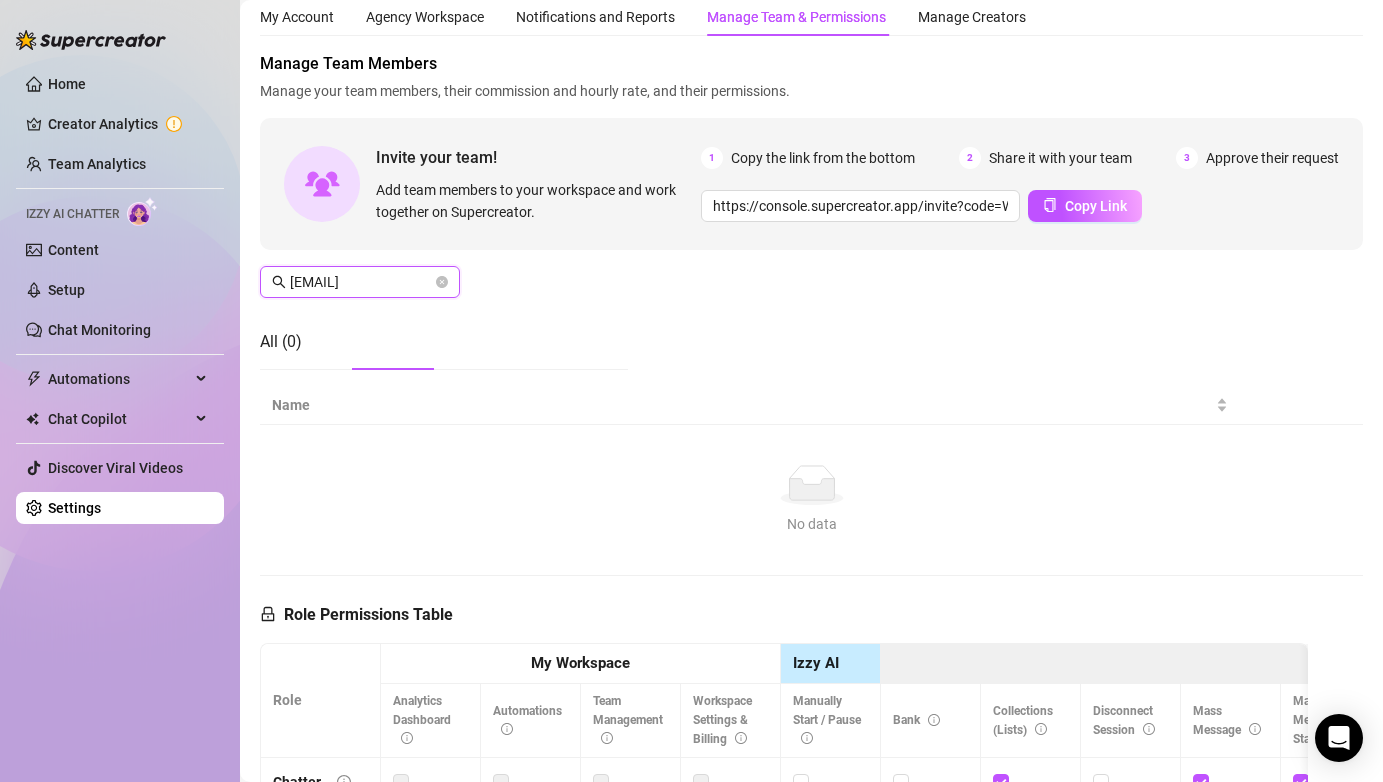 click on "[EMAIL]" at bounding box center (361, 282) 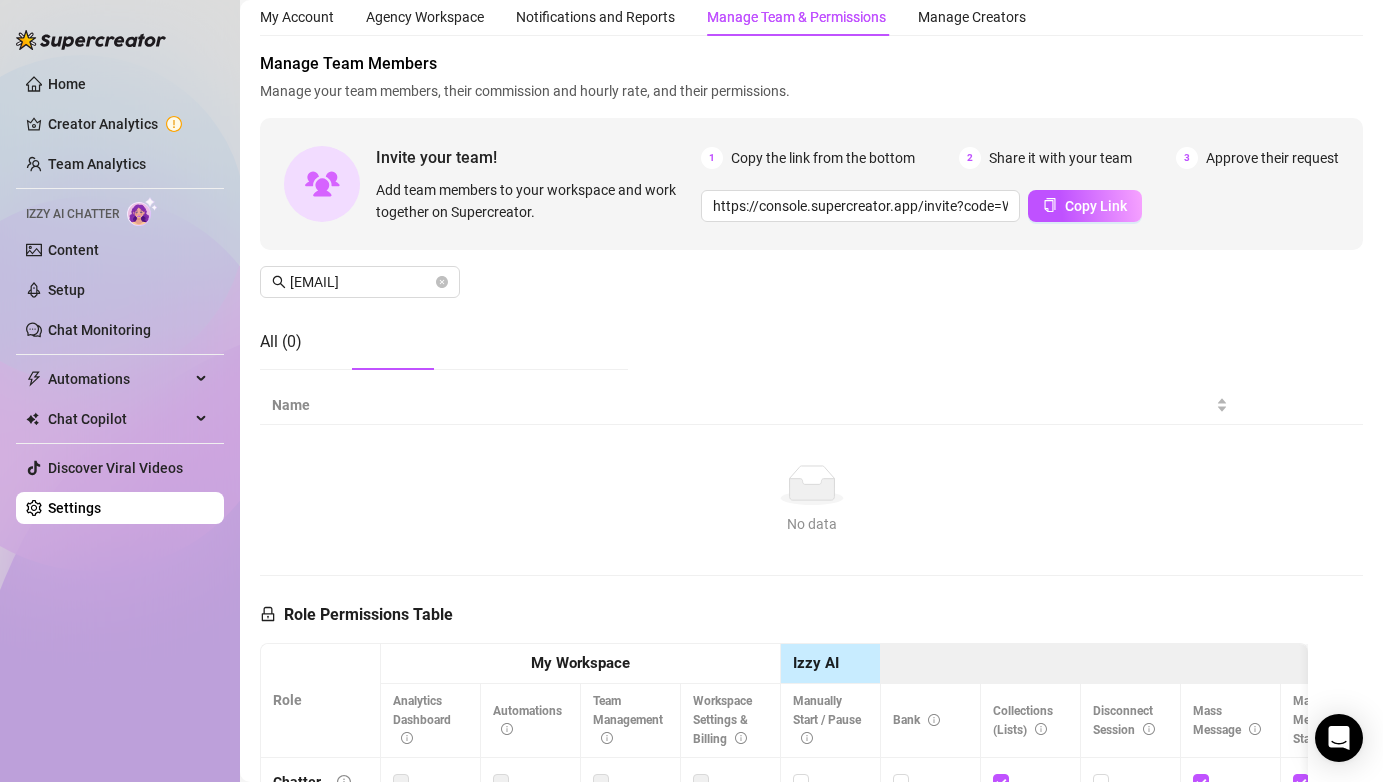 scroll, scrollTop: 0, scrollLeft: 0, axis: both 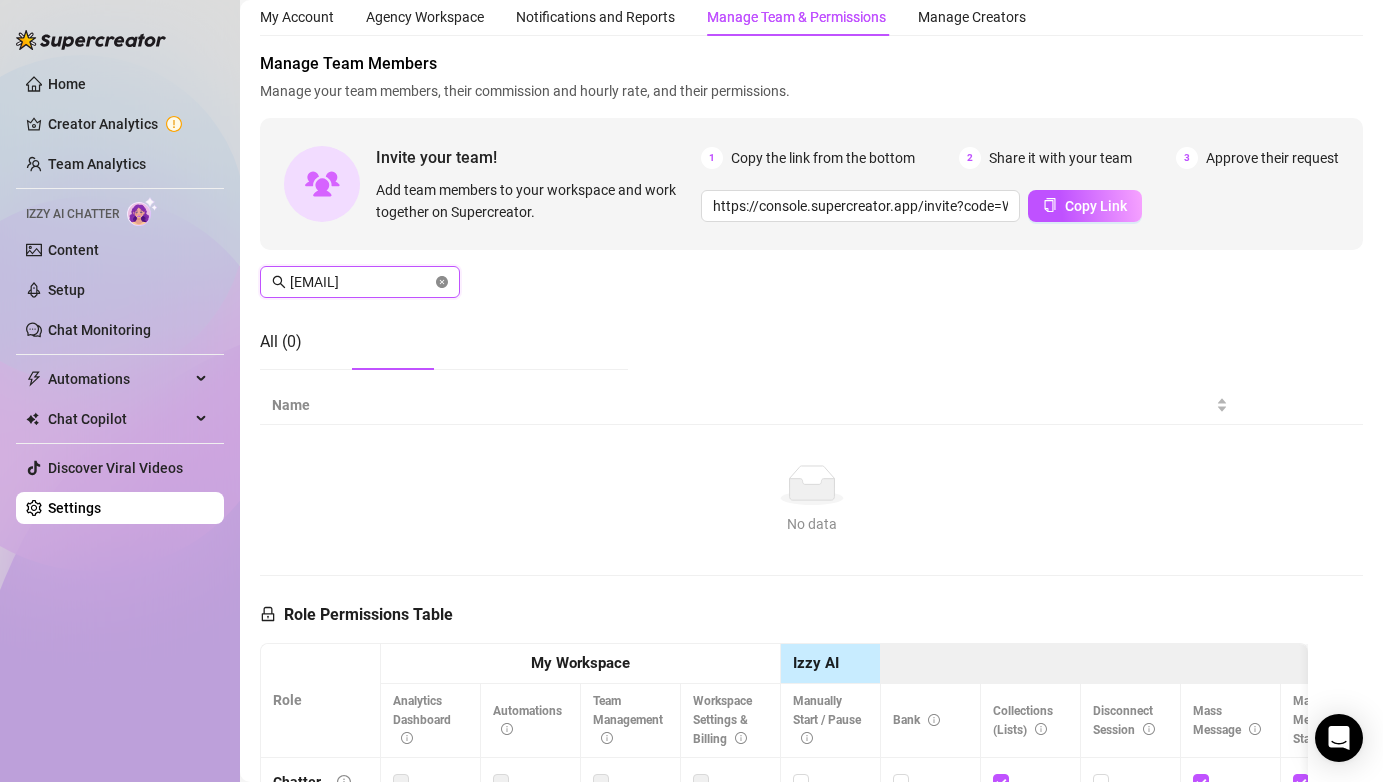 click 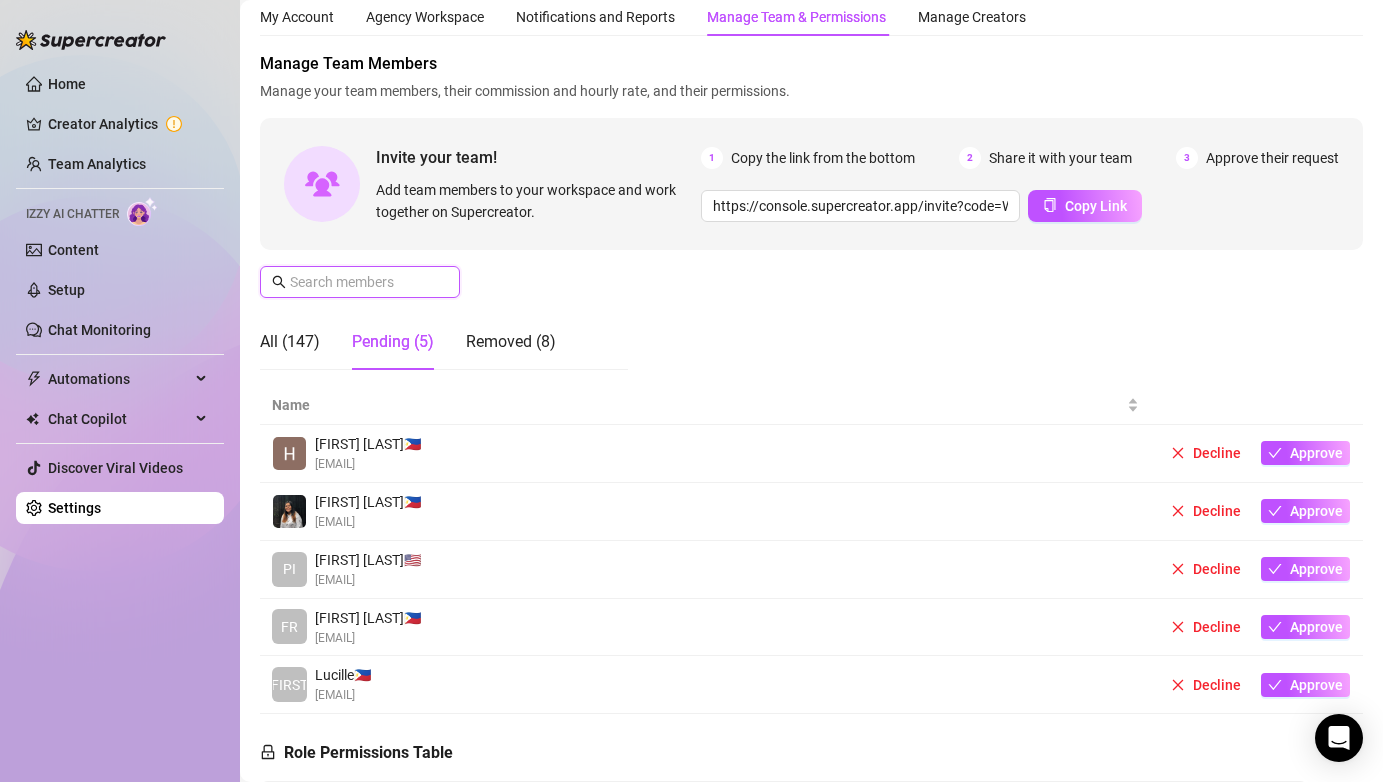 click at bounding box center (361, 282) 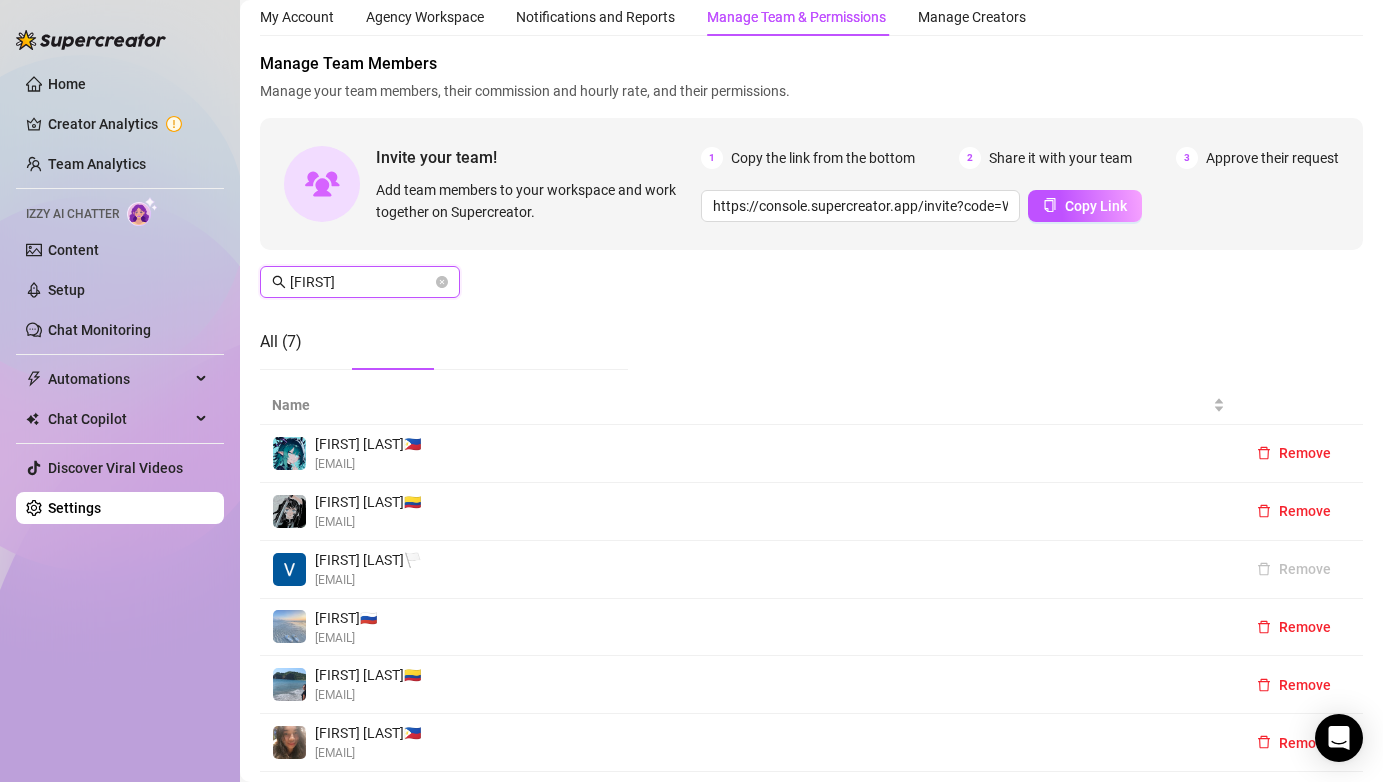 type on "[FIRST]" 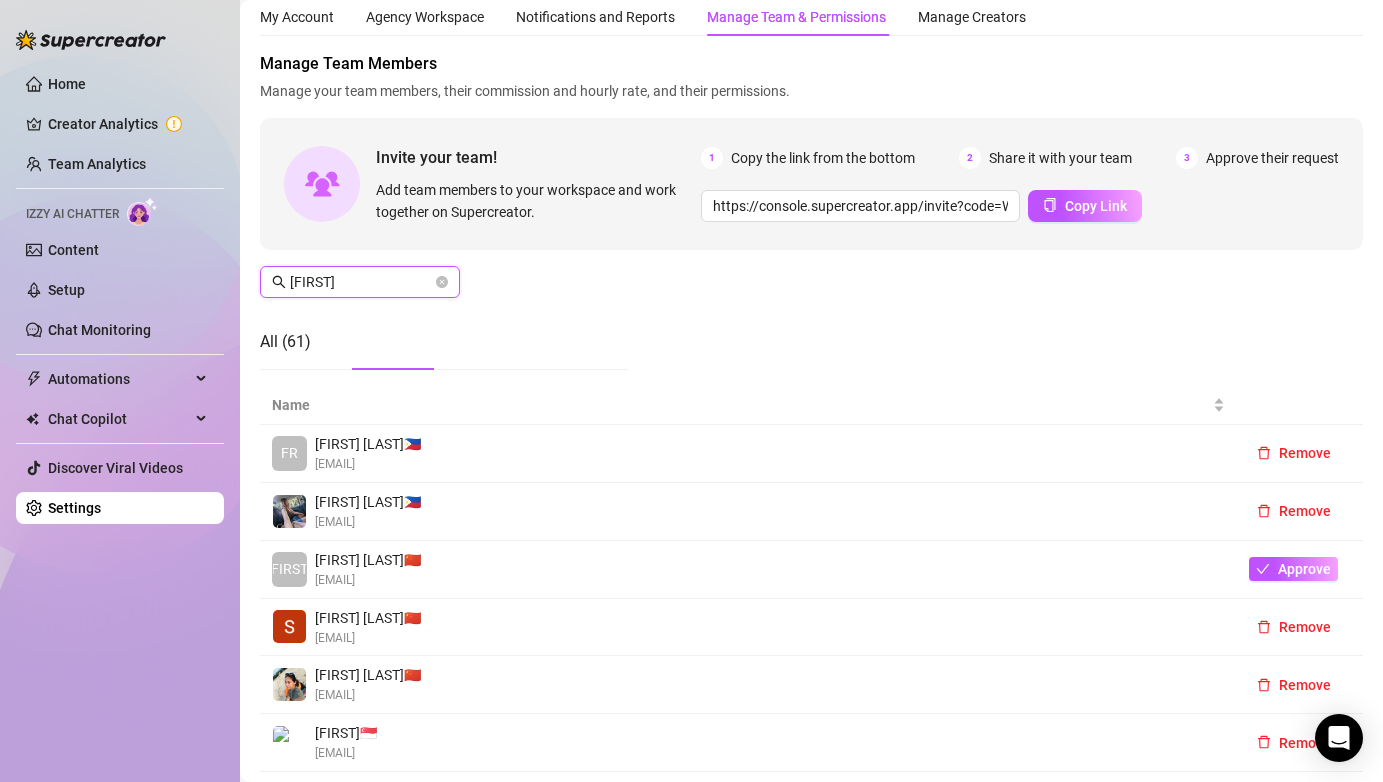 click on "[FIRST]" at bounding box center (361, 282) 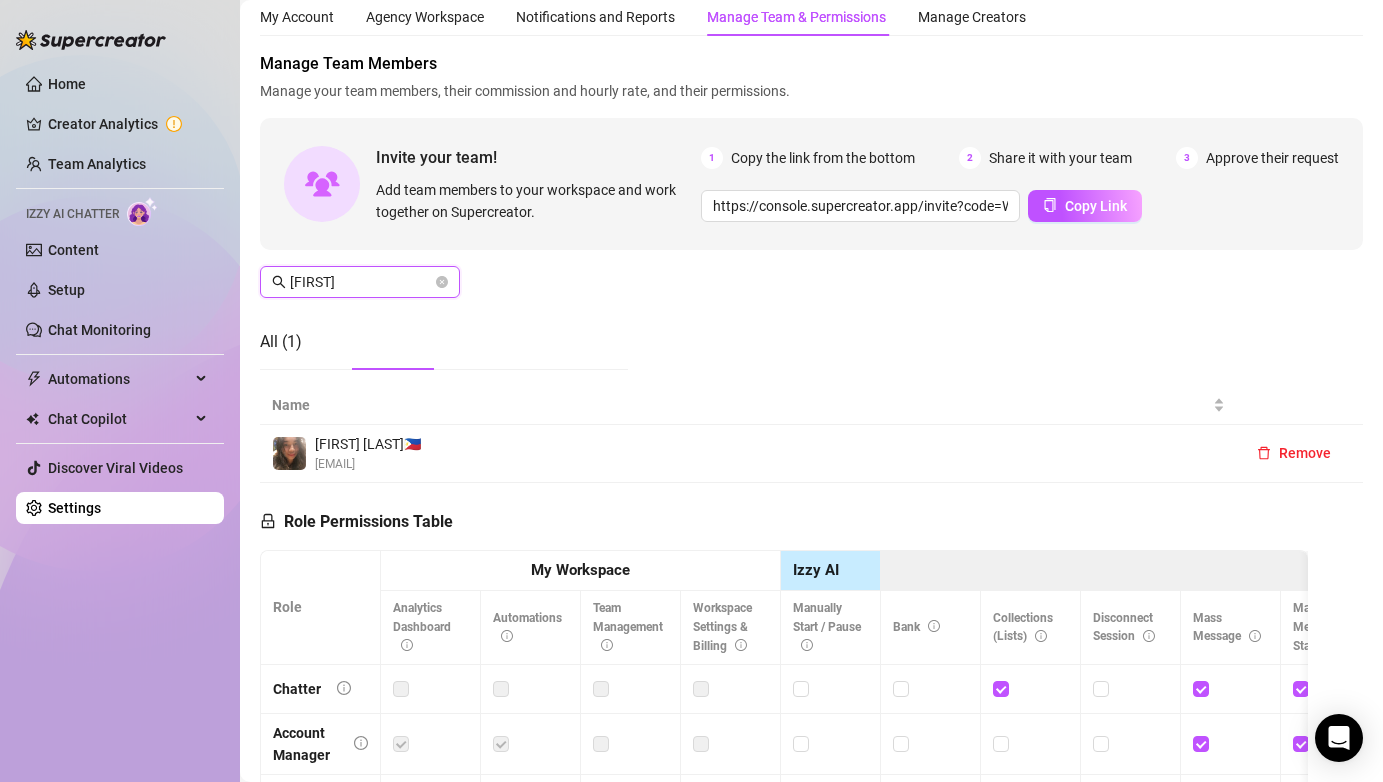 click on "[FIRST]" at bounding box center (361, 282) 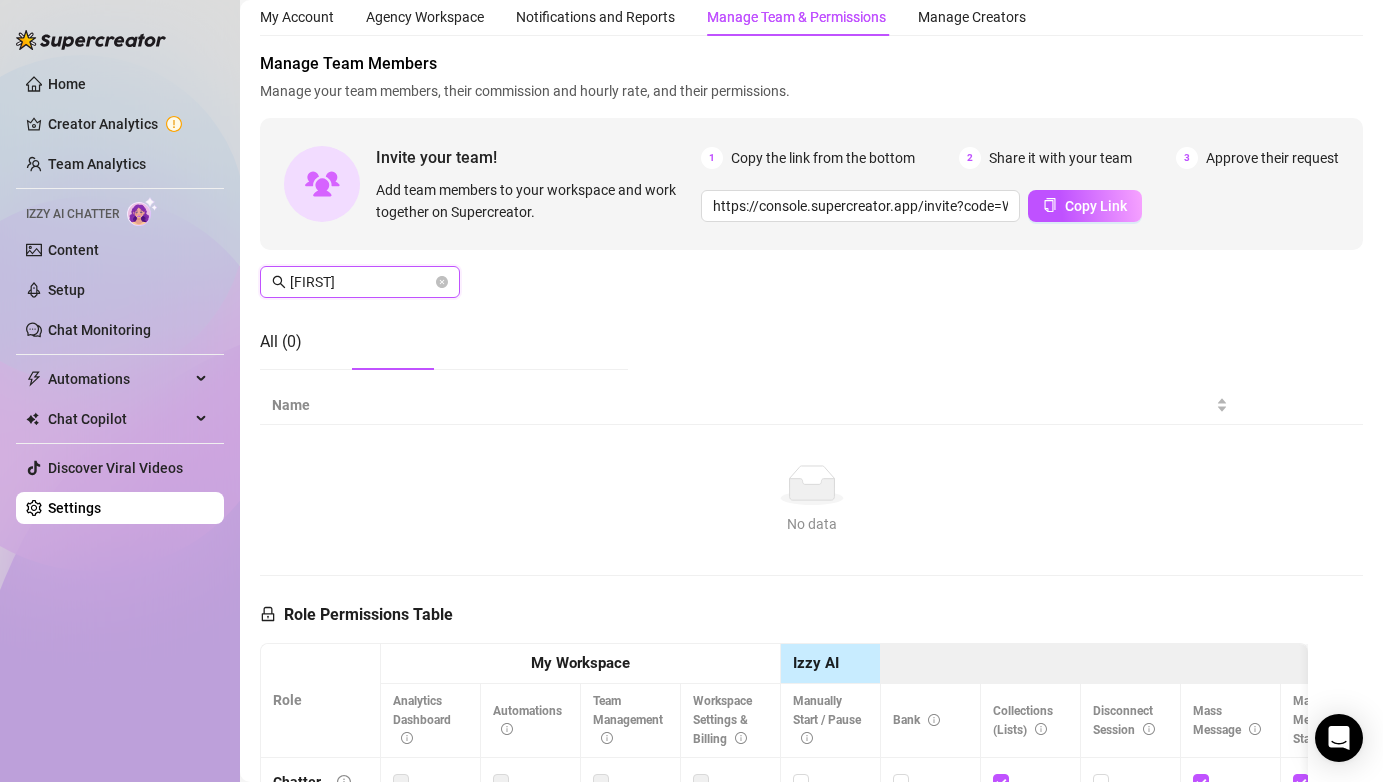 click on "[FIRST]" at bounding box center (361, 282) 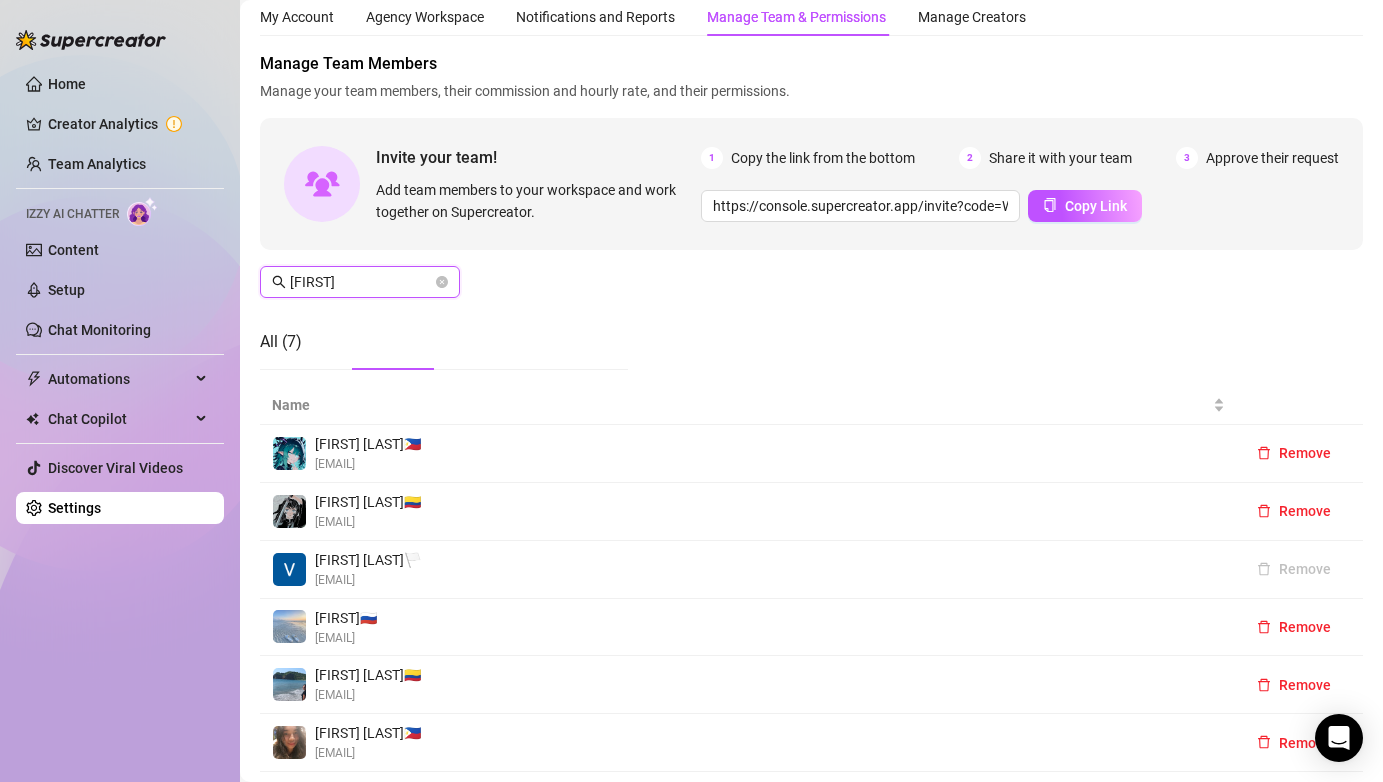 type on "[FIRST]" 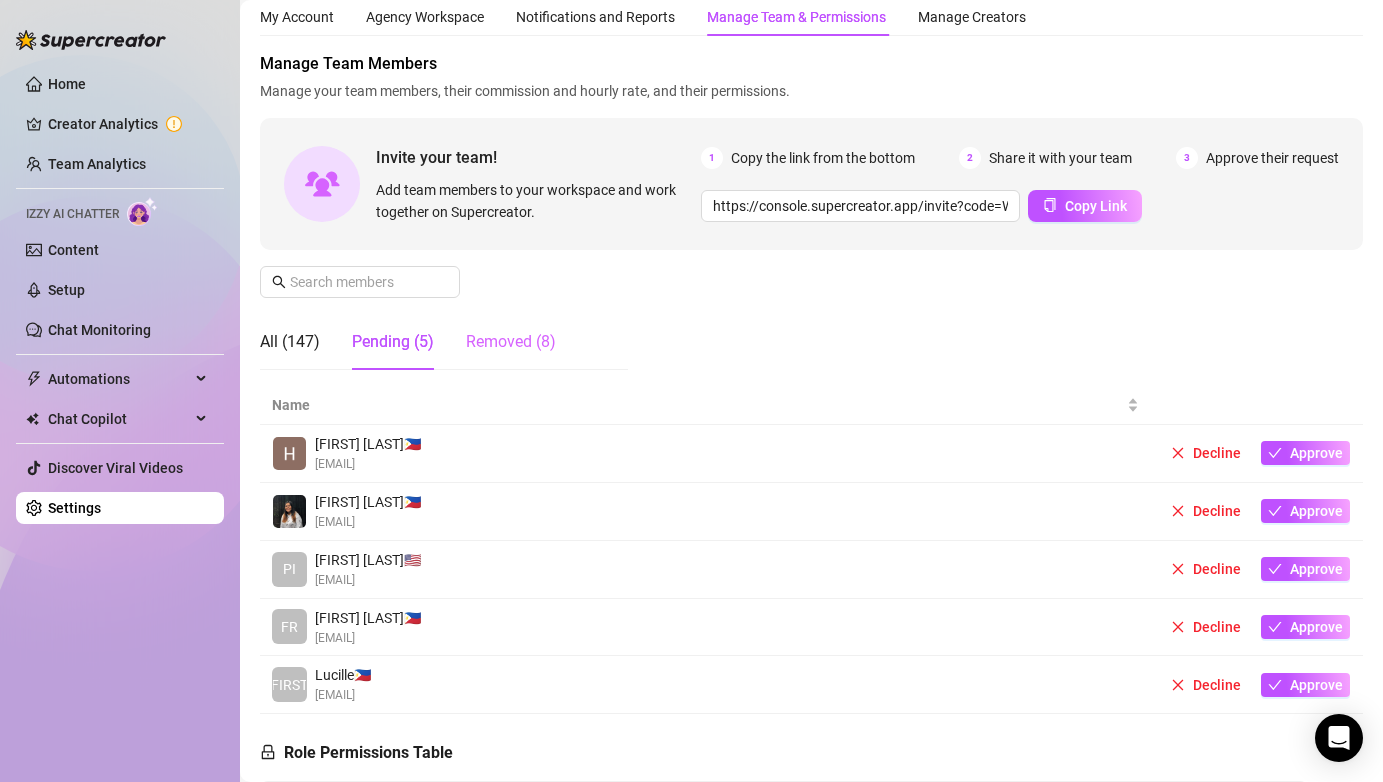 click on "Removed (8)" at bounding box center (511, 342) 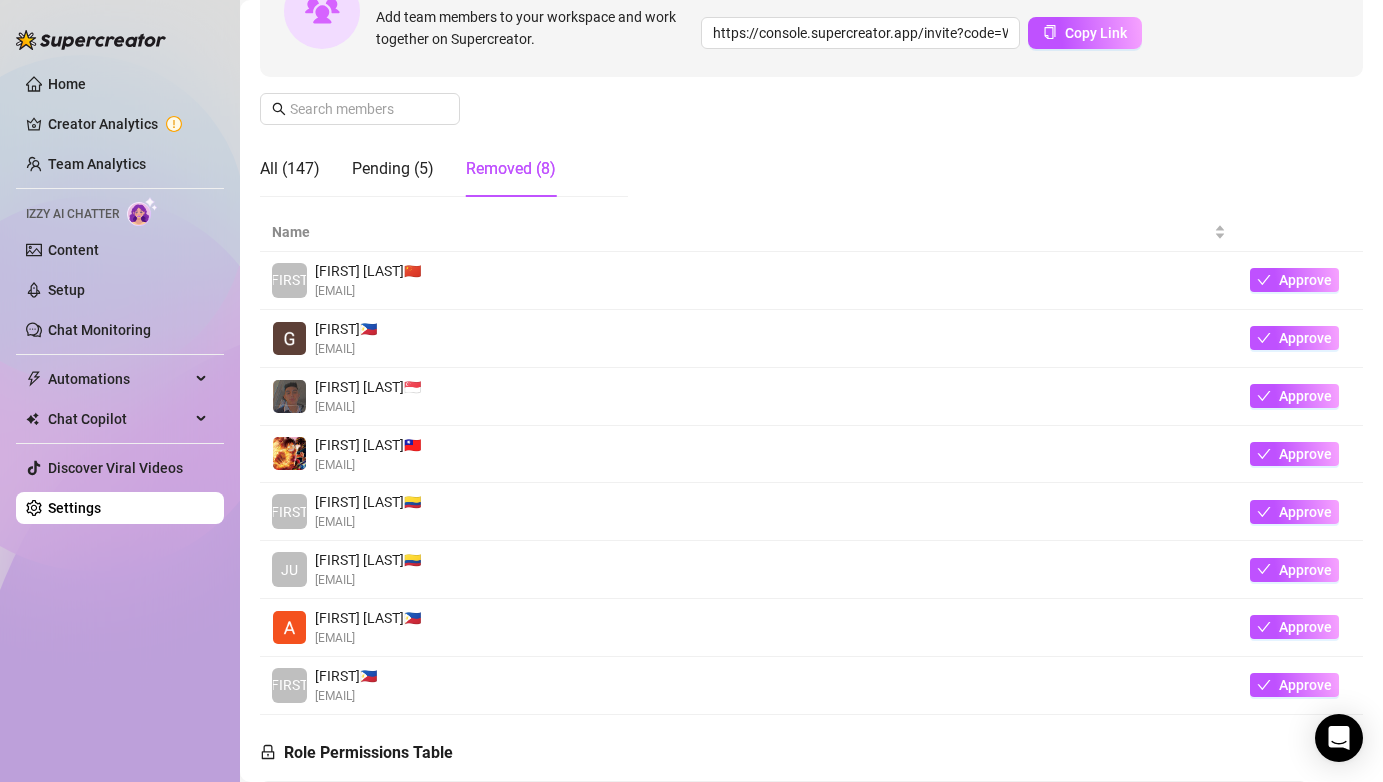 scroll, scrollTop: 188, scrollLeft: 0, axis: vertical 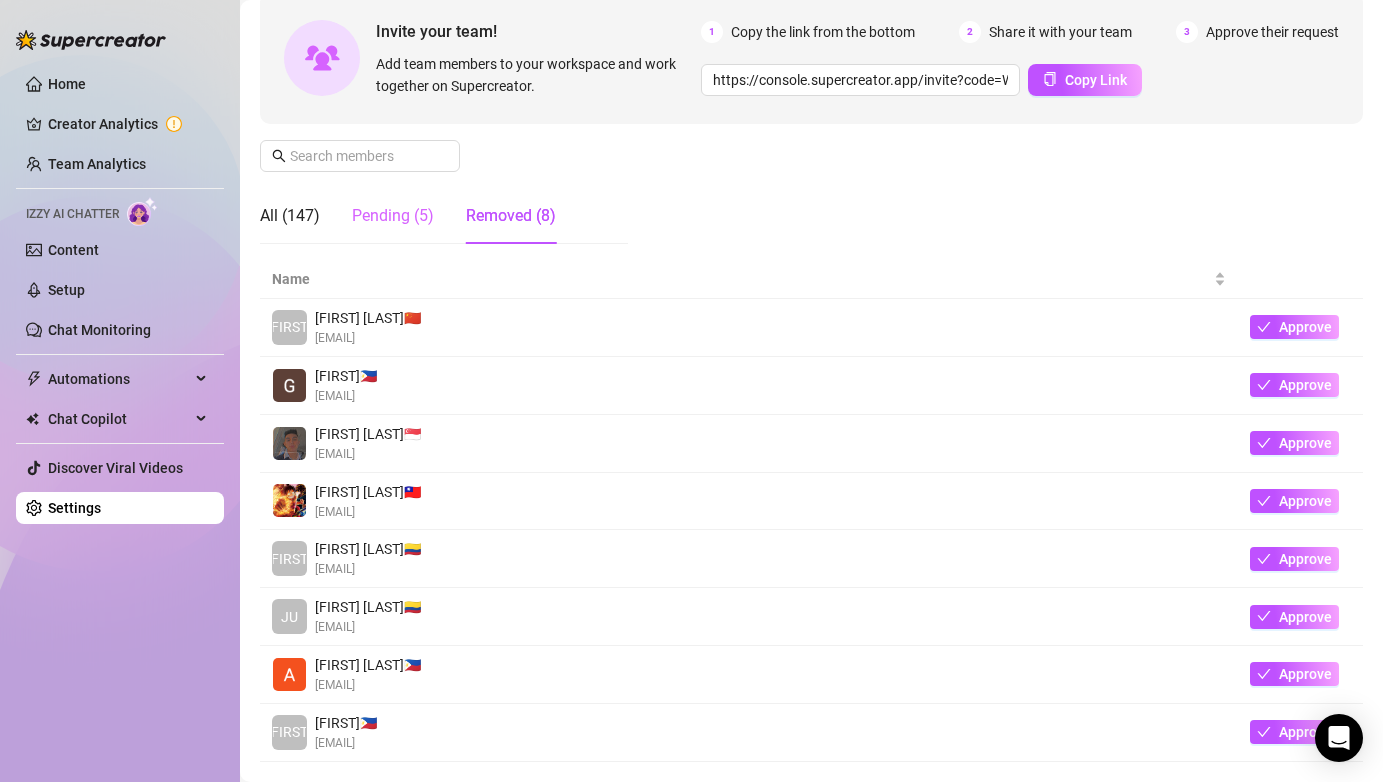 click on "Pending (5)" at bounding box center [393, 216] 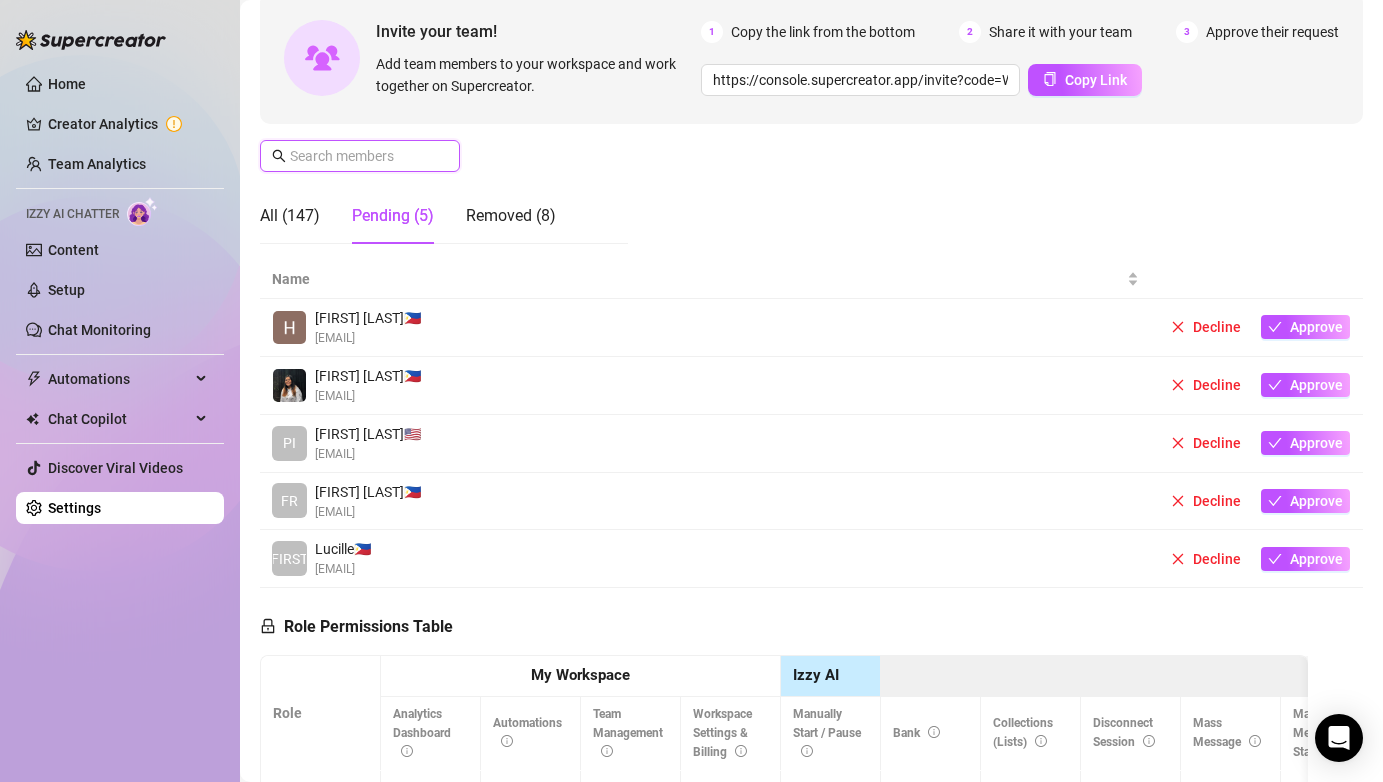 click at bounding box center [361, 156] 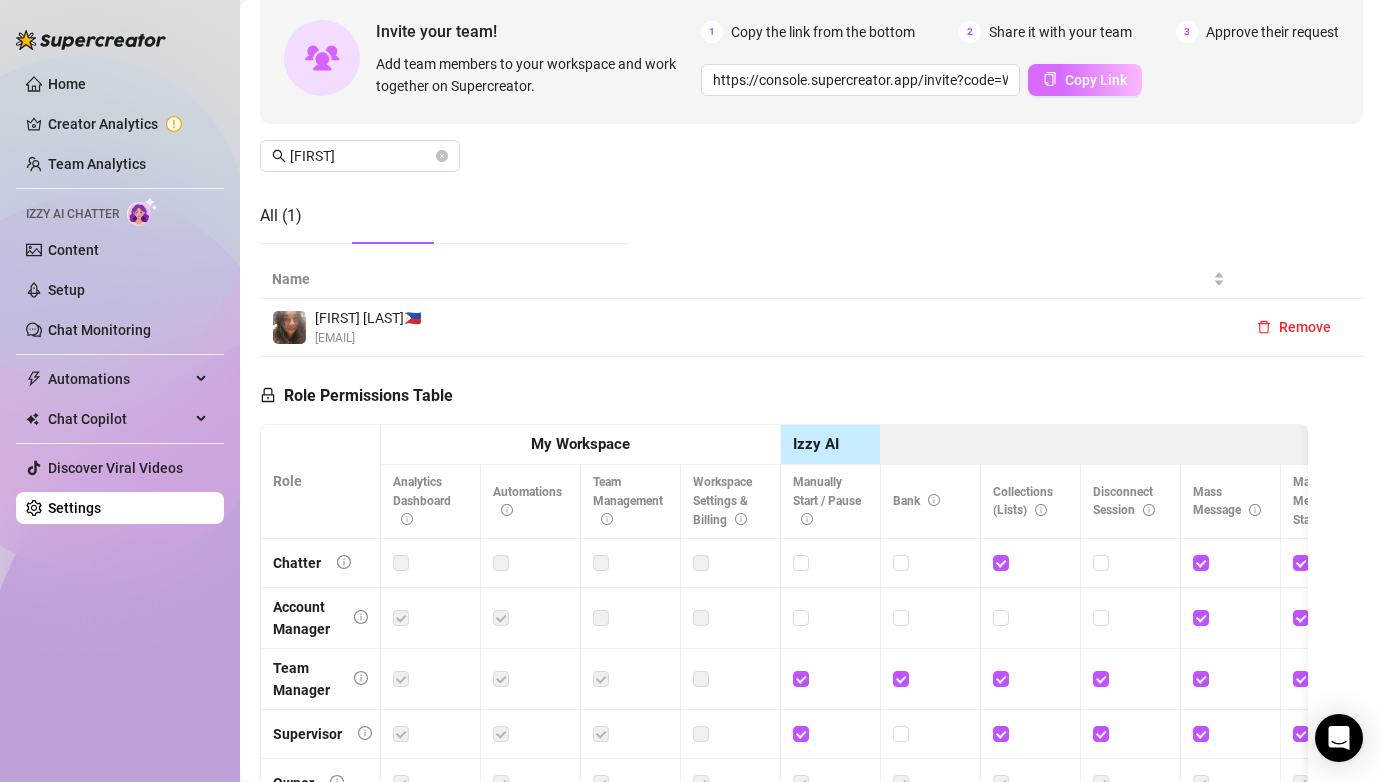 click on "Copy Link" at bounding box center (1085, 80) 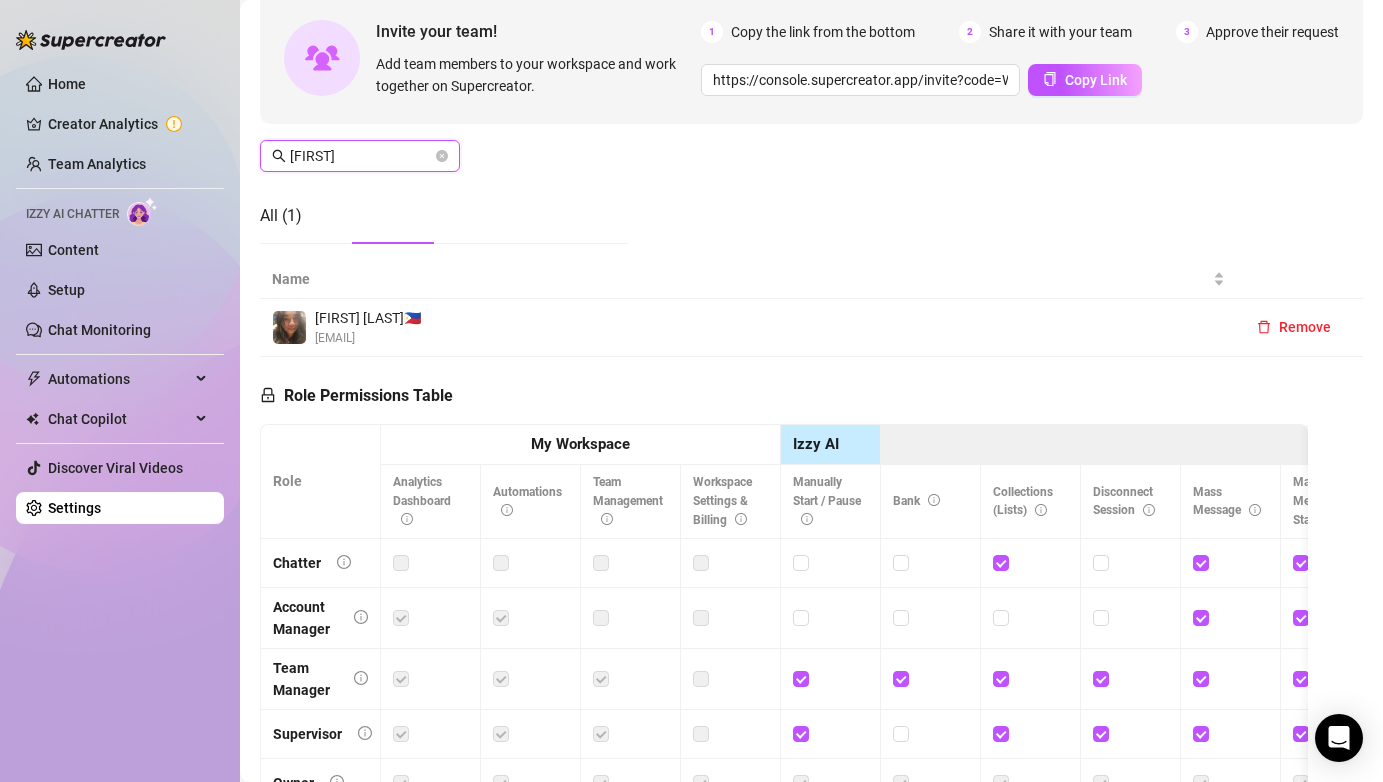 click on "[FIRST]" at bounding box center [361, 156] 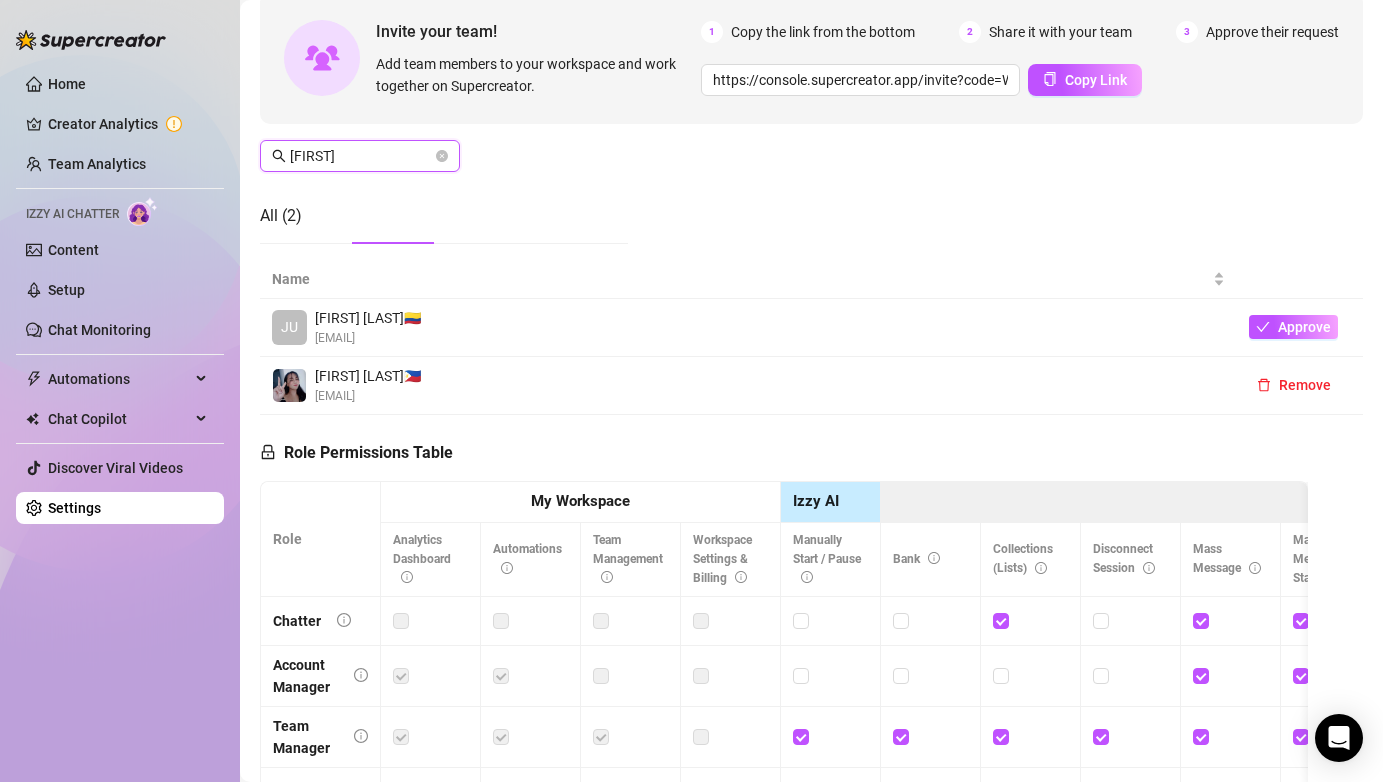 type on "[FIRST]" 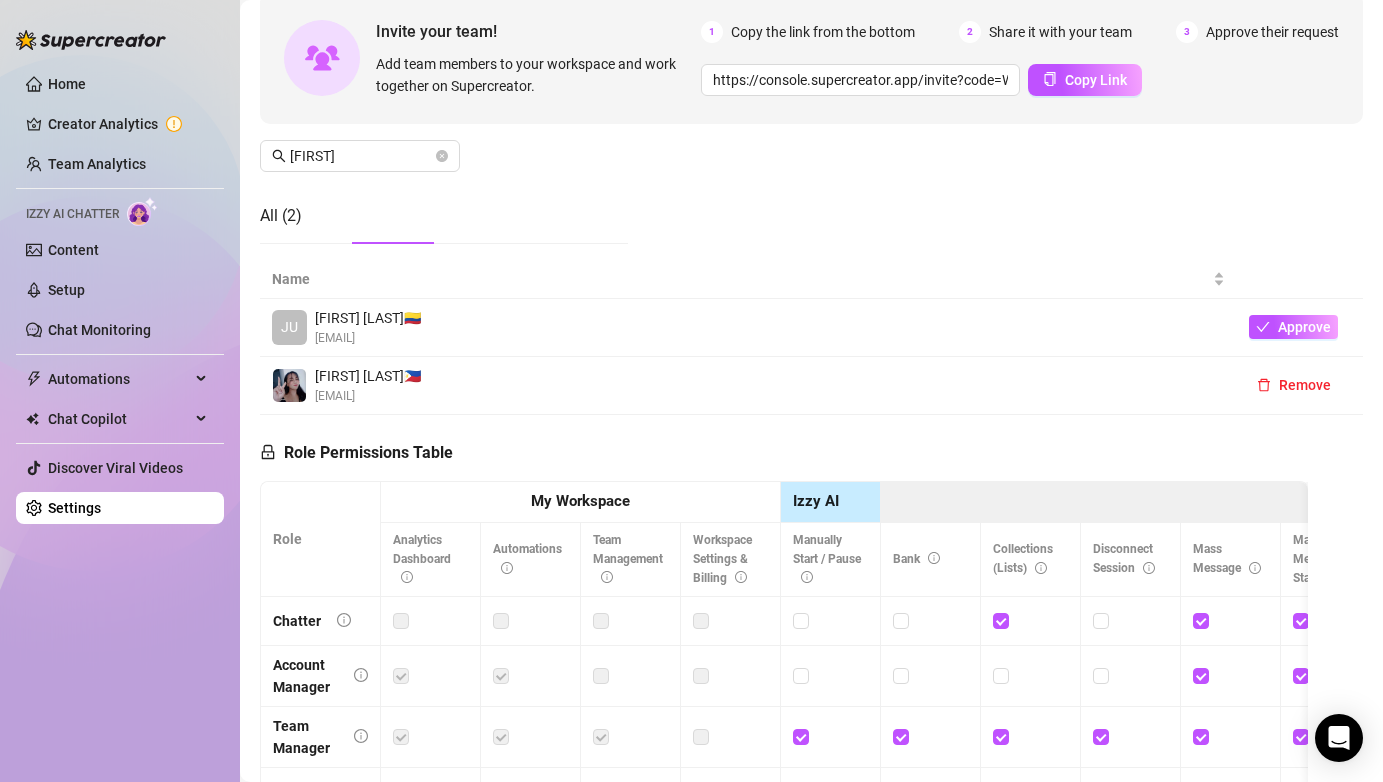 click on "[EMAIL]" at bounding box center [368, 396] 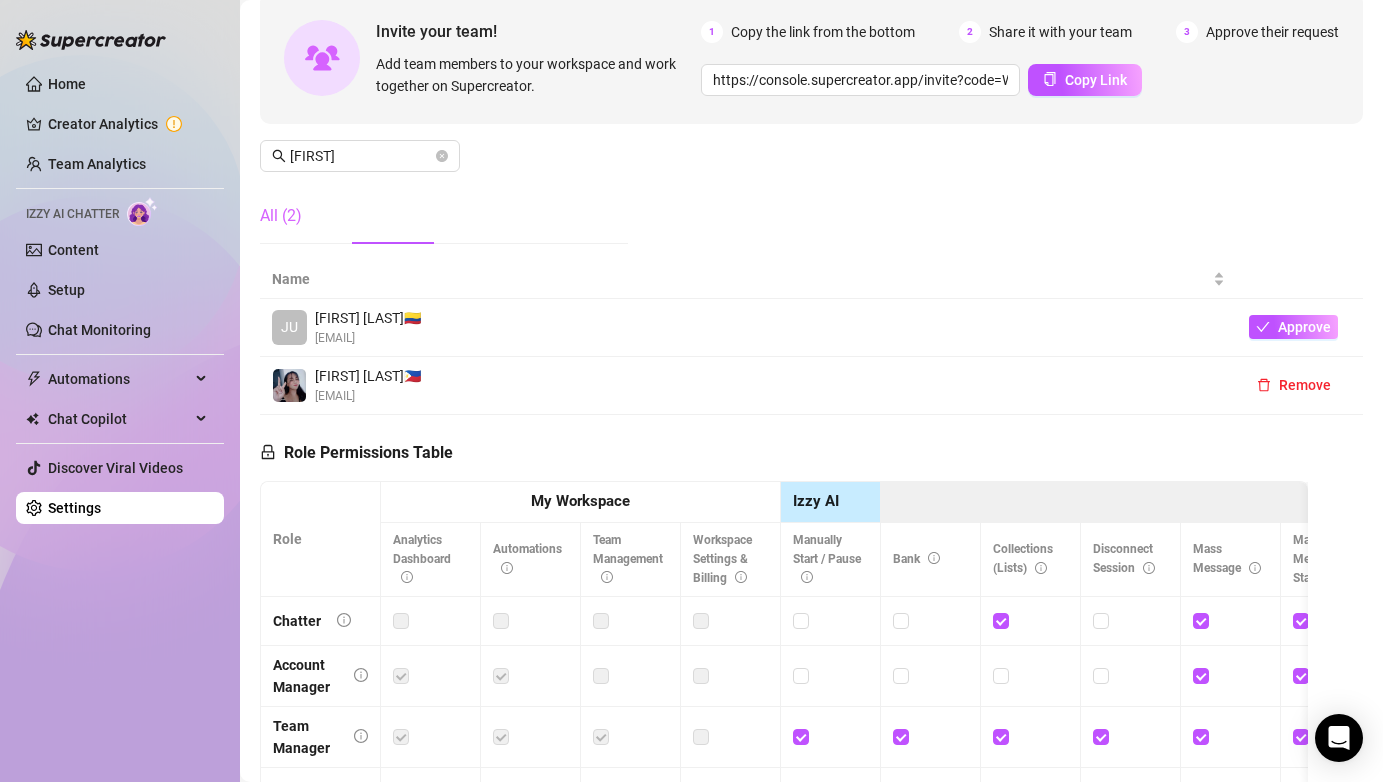 click on "All (2)" at bounding box center [281, 216] 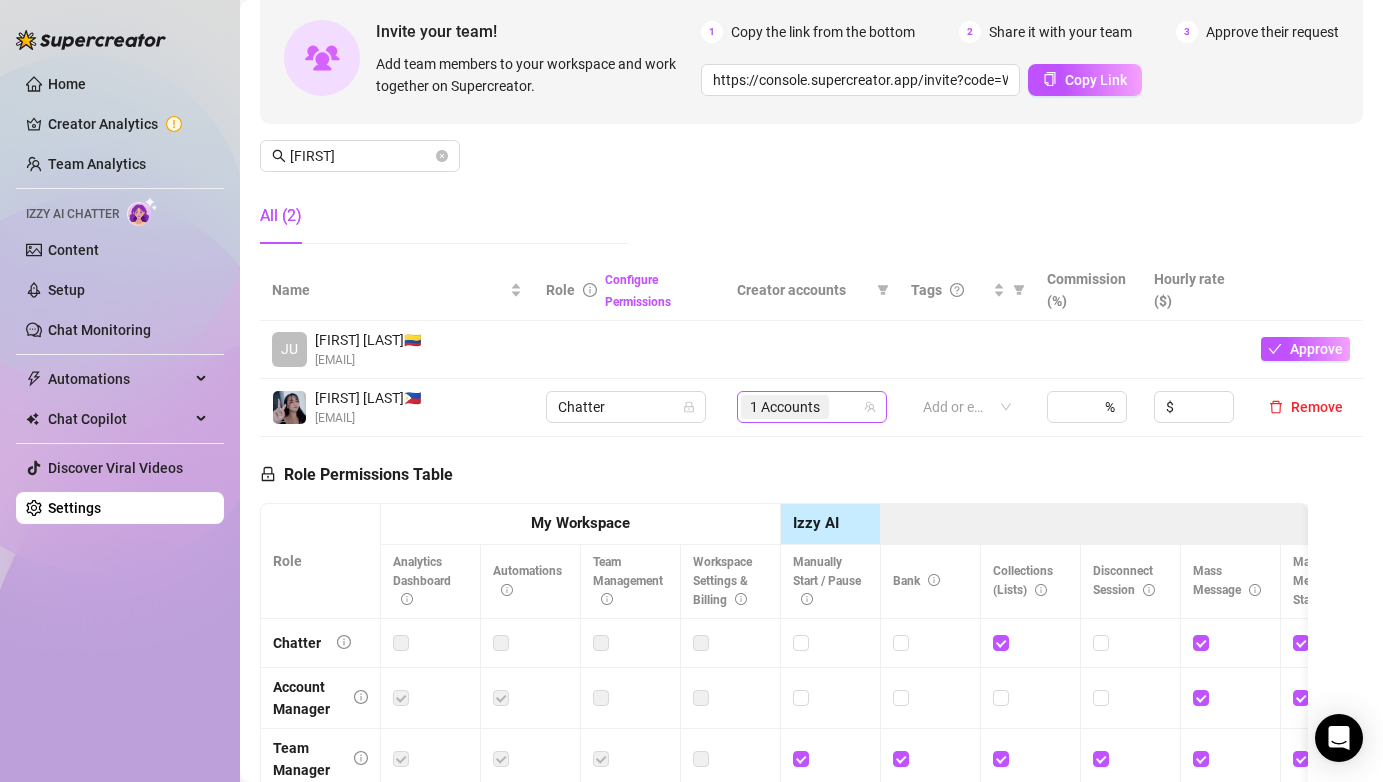 click on "1 Accounts" at bounding box center [785, 407] 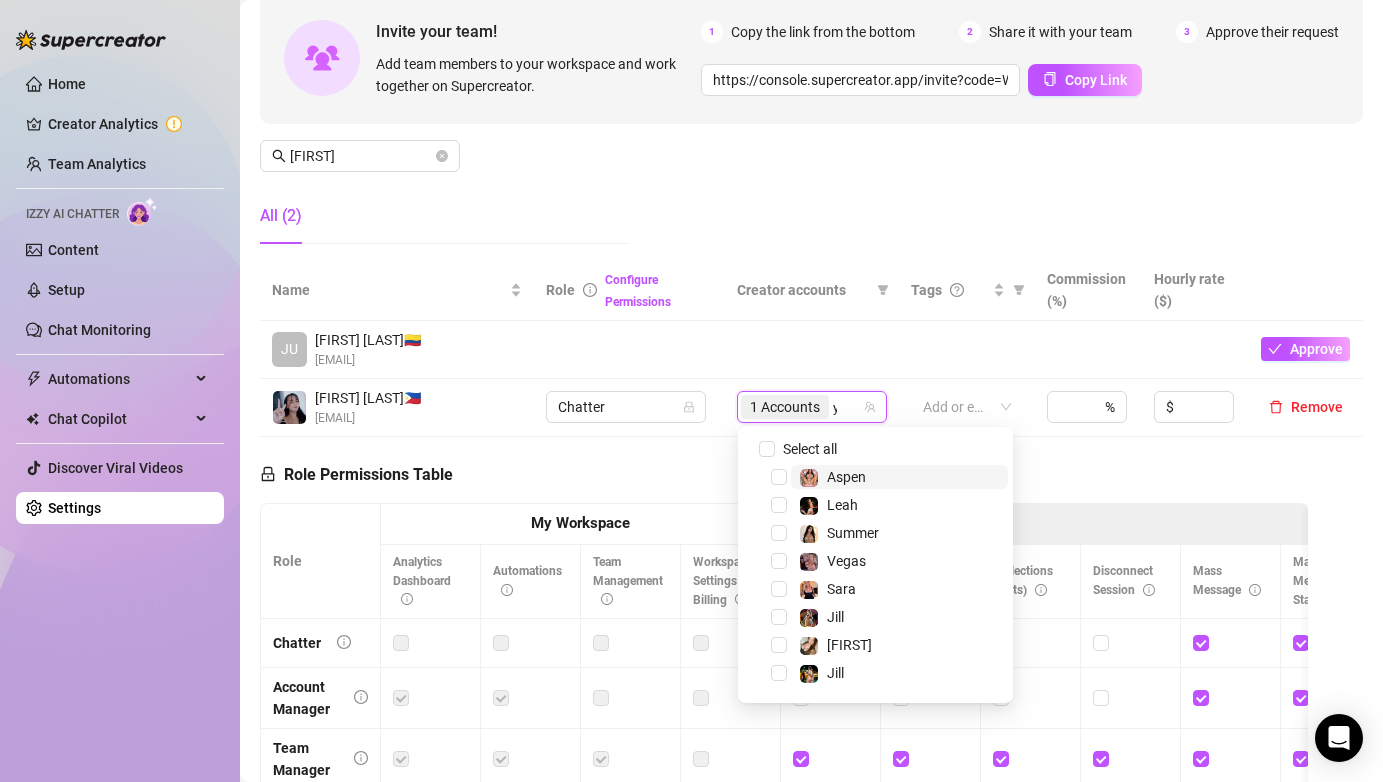 type on "yr" 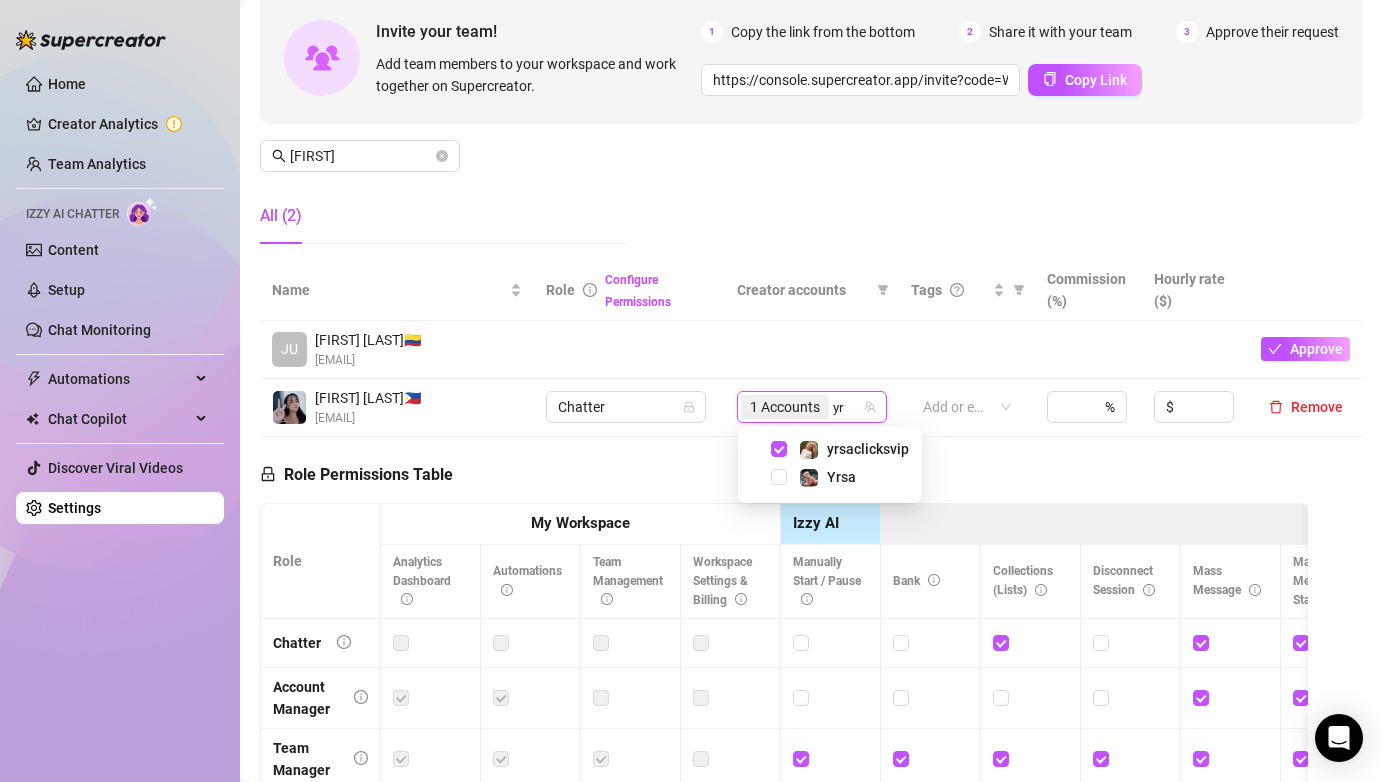 type 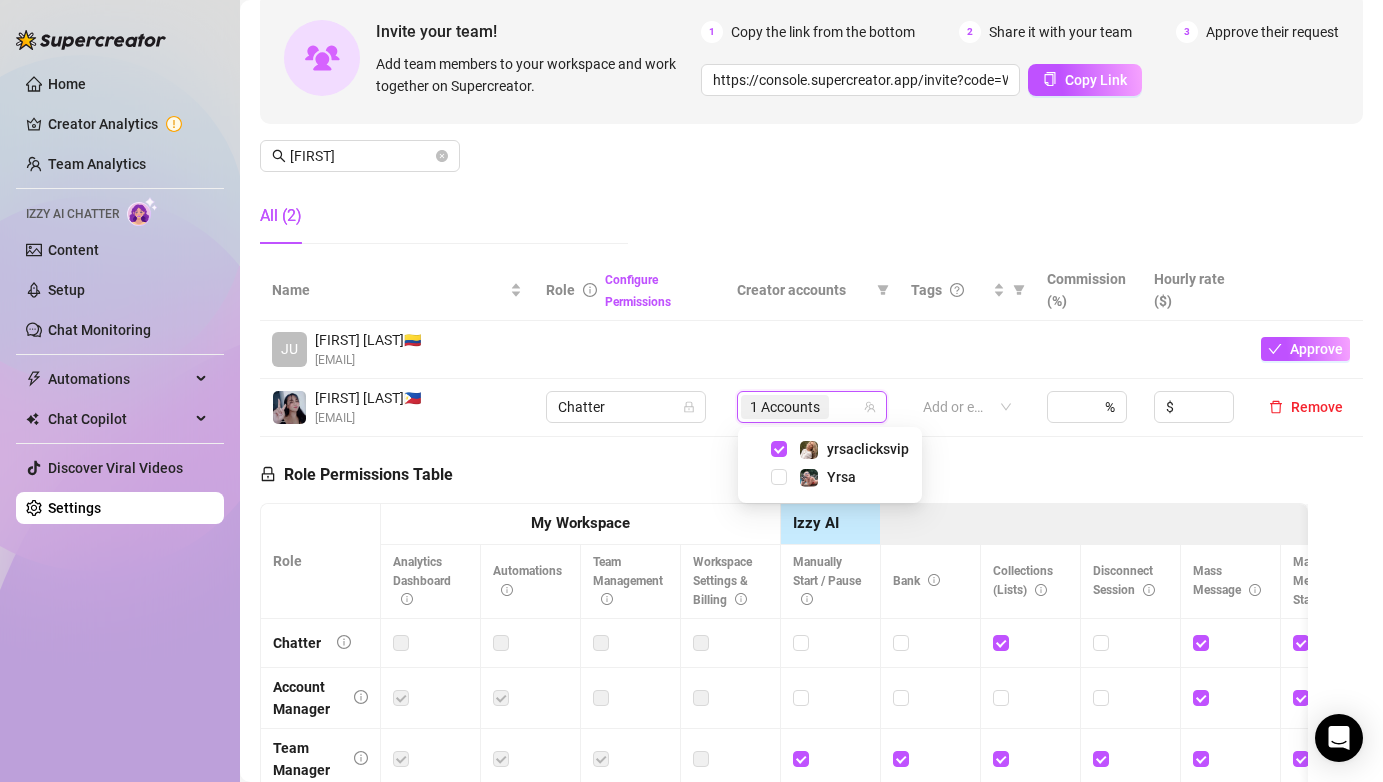 click on "Role Permissions Table Role My Workspace Izzy AI OnlyFans Side Menu OnlyFans Chat Page OnlyFans Account Settings OnlyFans Statements Page Analytics Dashboard Automations Team Management Workspace Settings & Billing Manually Start / Pause Bank Collections (Lists) Disconnect Session Mass Message Mass Message Stats My Profile Notifications Your Cards Posts Promotions Queue Referrals Release Forms Statistics Story & Highlights Streaming Vault Chats Chat - Add New Media Account Fans and following General (Display) Messaging Notifications Privacy and safety Profile Social Media Story Streaming Subscription price and bundles Tracking Links Statements (Earnings) Chargebacks Earnings Statistics Payout Requests Referrals                                                                                     Chatter Account Manager Team Manager Supervisor Owner Analyst" at bounding box center (784, 711) 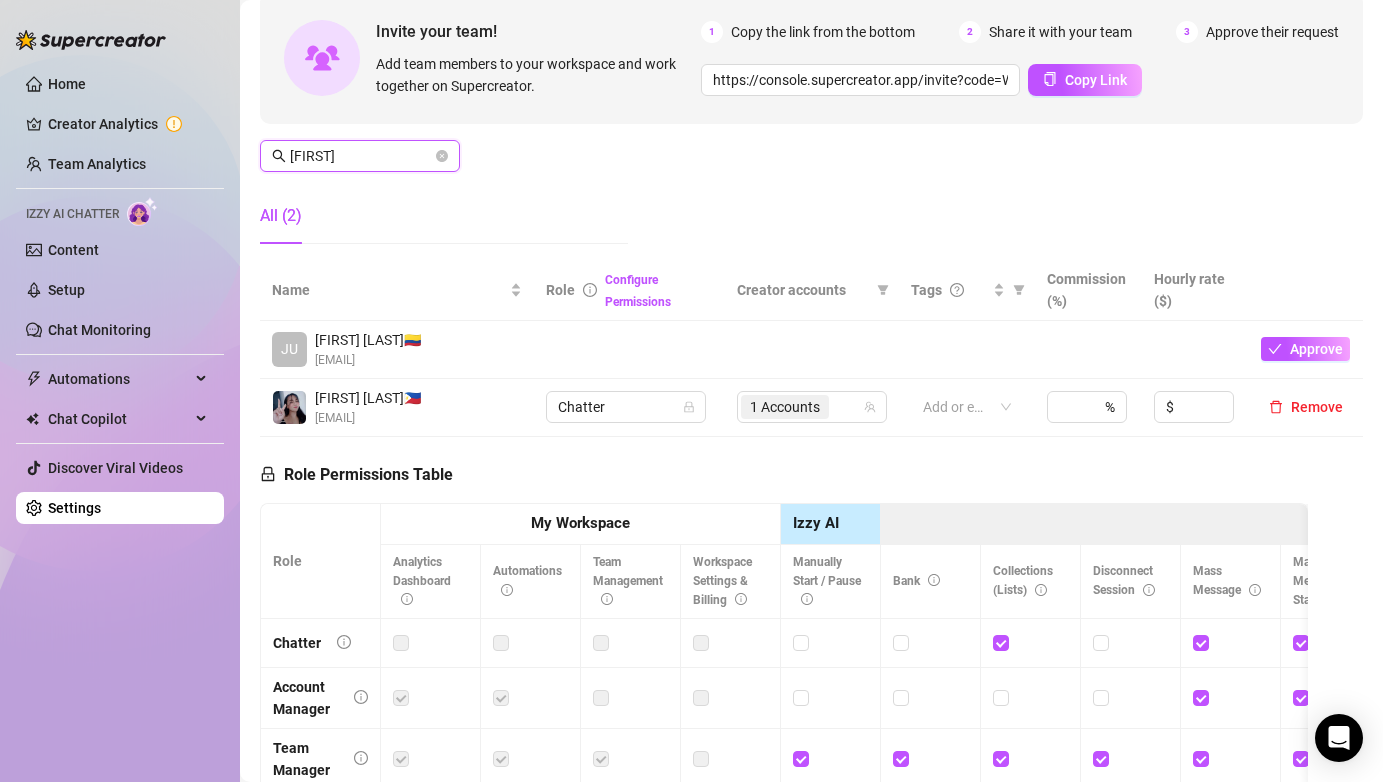 click on "[FIRST]" at bounding box center [361, 156] 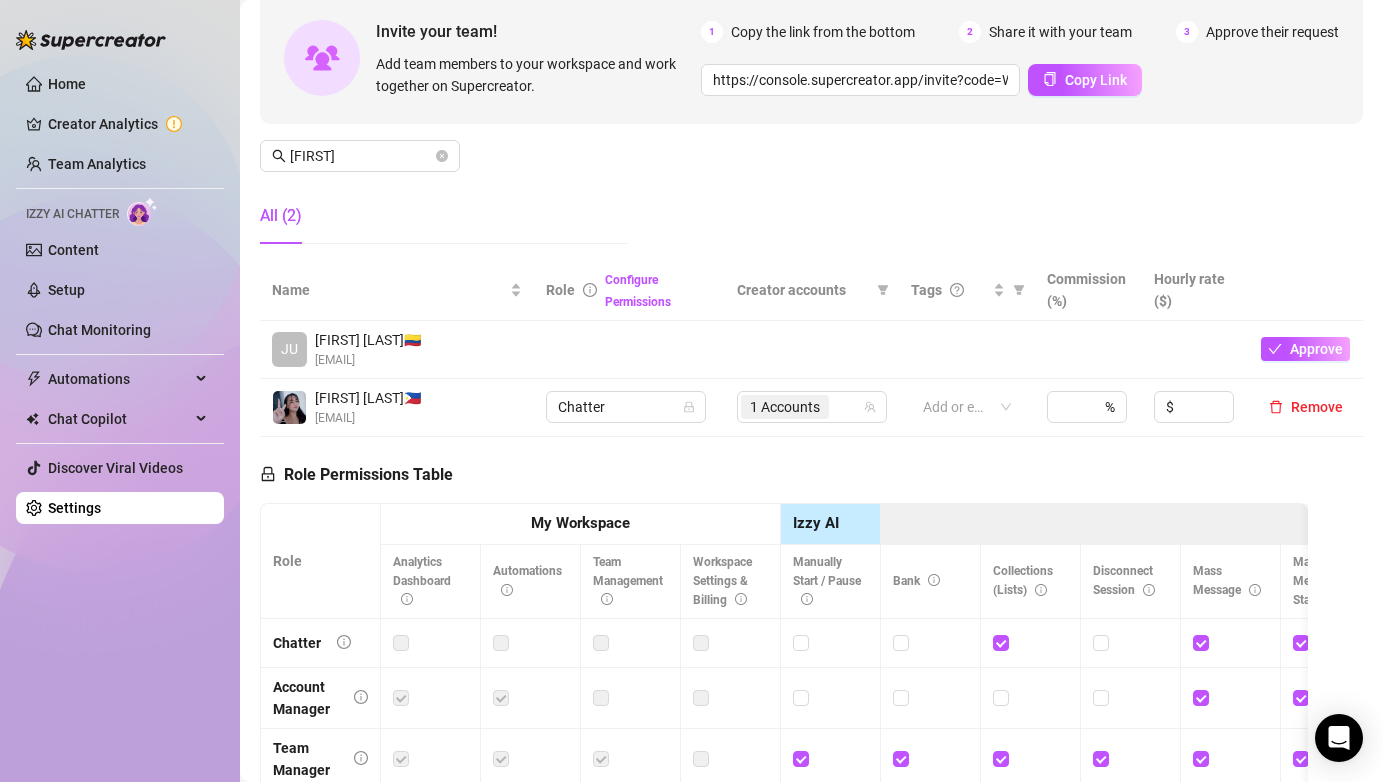 click on "Manage Team Members Manage your team members, their commission and hourly rate, and their permissions. Invite your team! Add team members to your workspace and work together on Supercreator. 1 Copy the link from the bottom 2 Share it with your team 3 Approve their request https://console.supercreator.app/invite?code=WqMwg6v3n1cOq0ZCwUzmmFVv36R2&workspace=Fozzy%20 Copy Link jul All (2)" at bounding box center [811, 93] 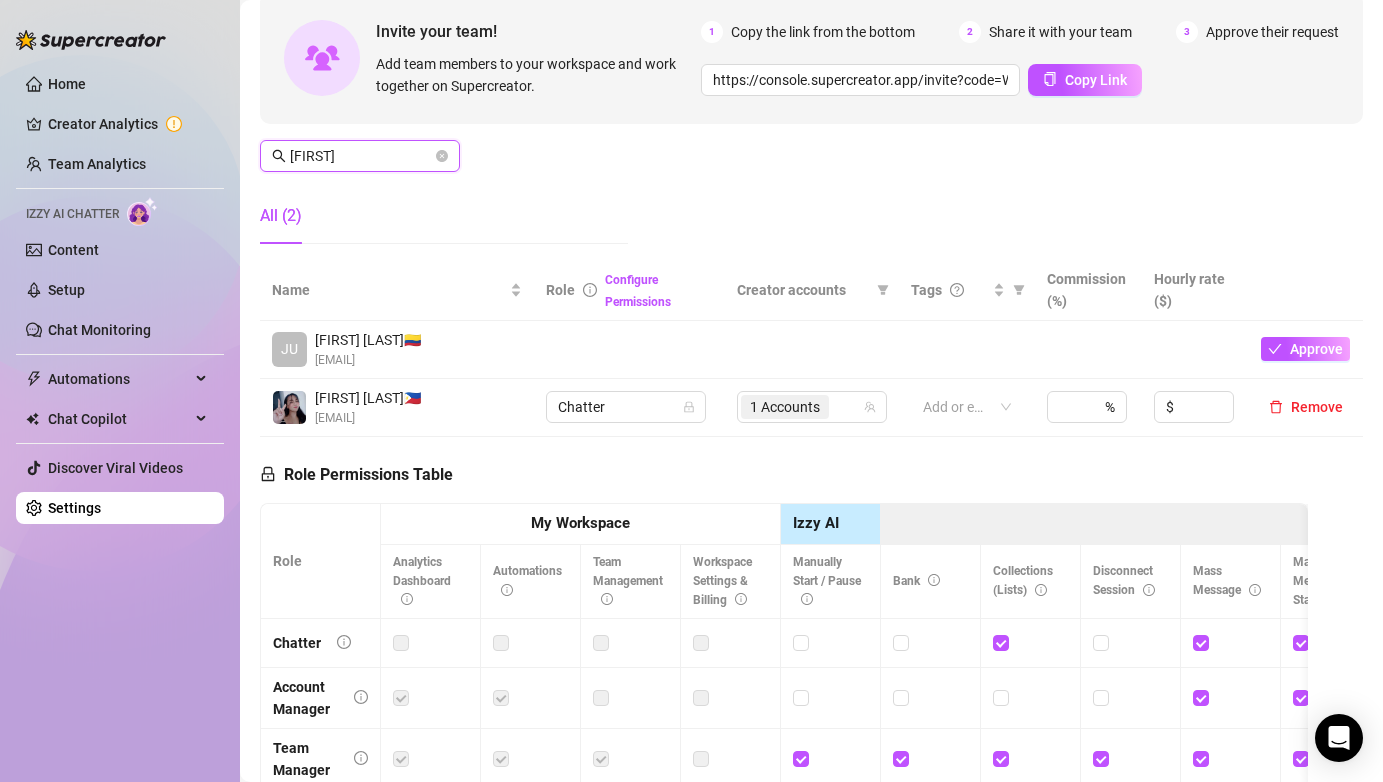 click on "[FIRST]" at bounding box center [361, 156] 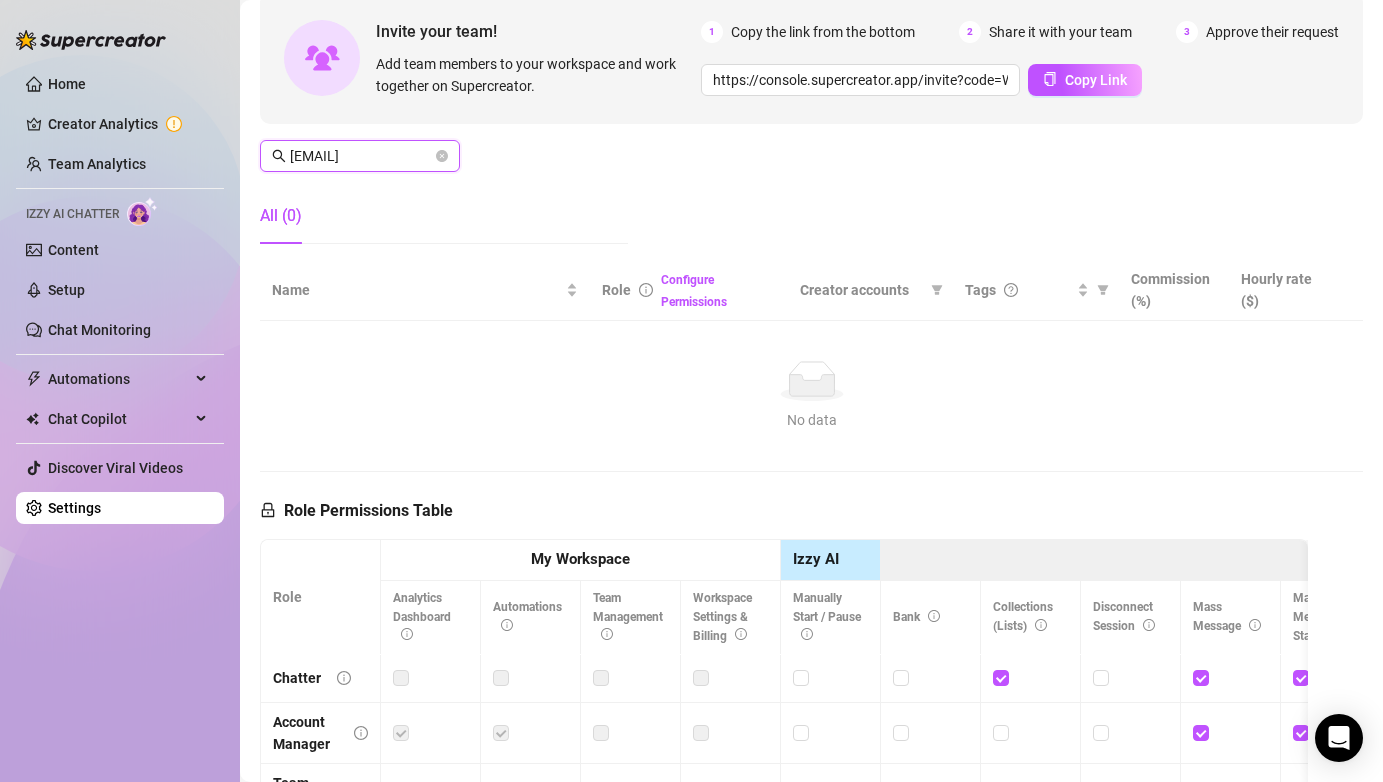 scroll, scrollTop: 0, scrollLeft: 50, axis: horizontal 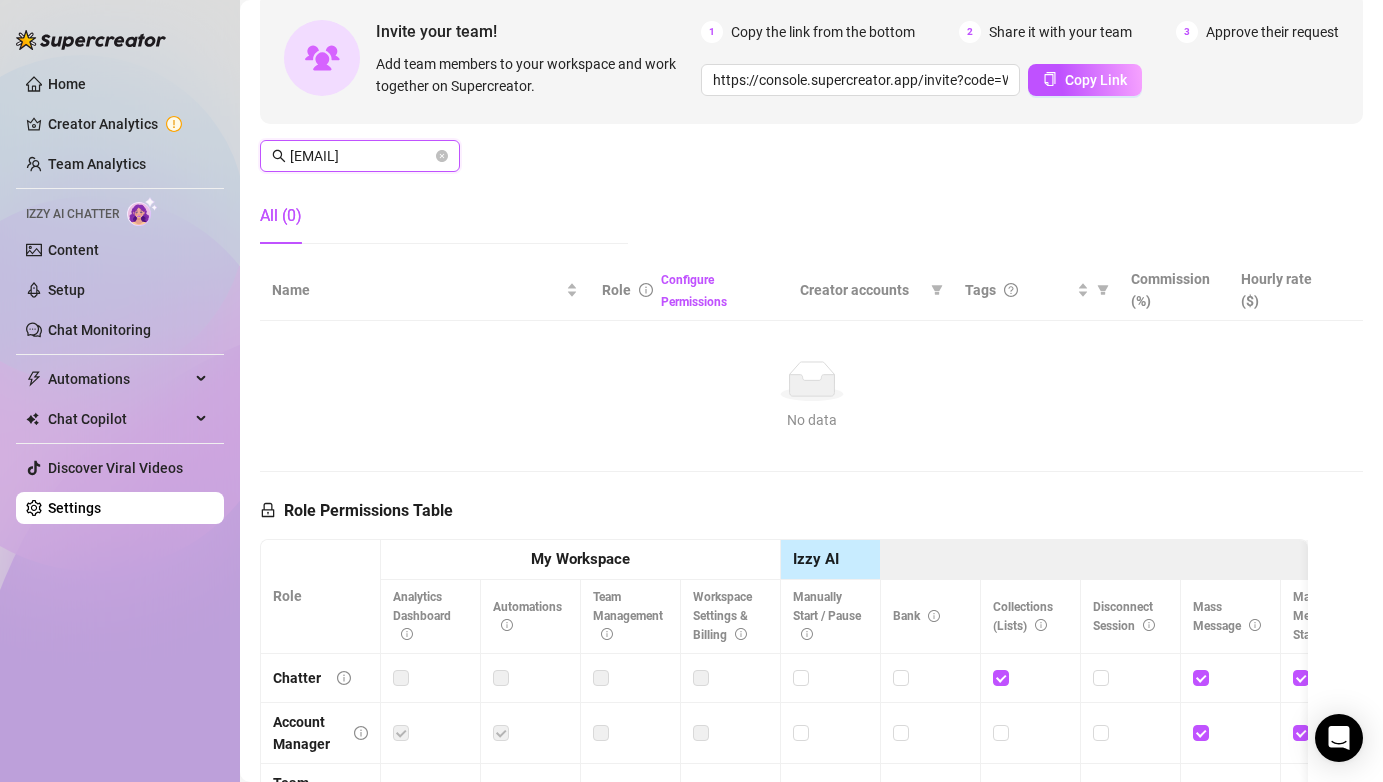 click on "[EMAIL]" at bounding box center [361, 156] 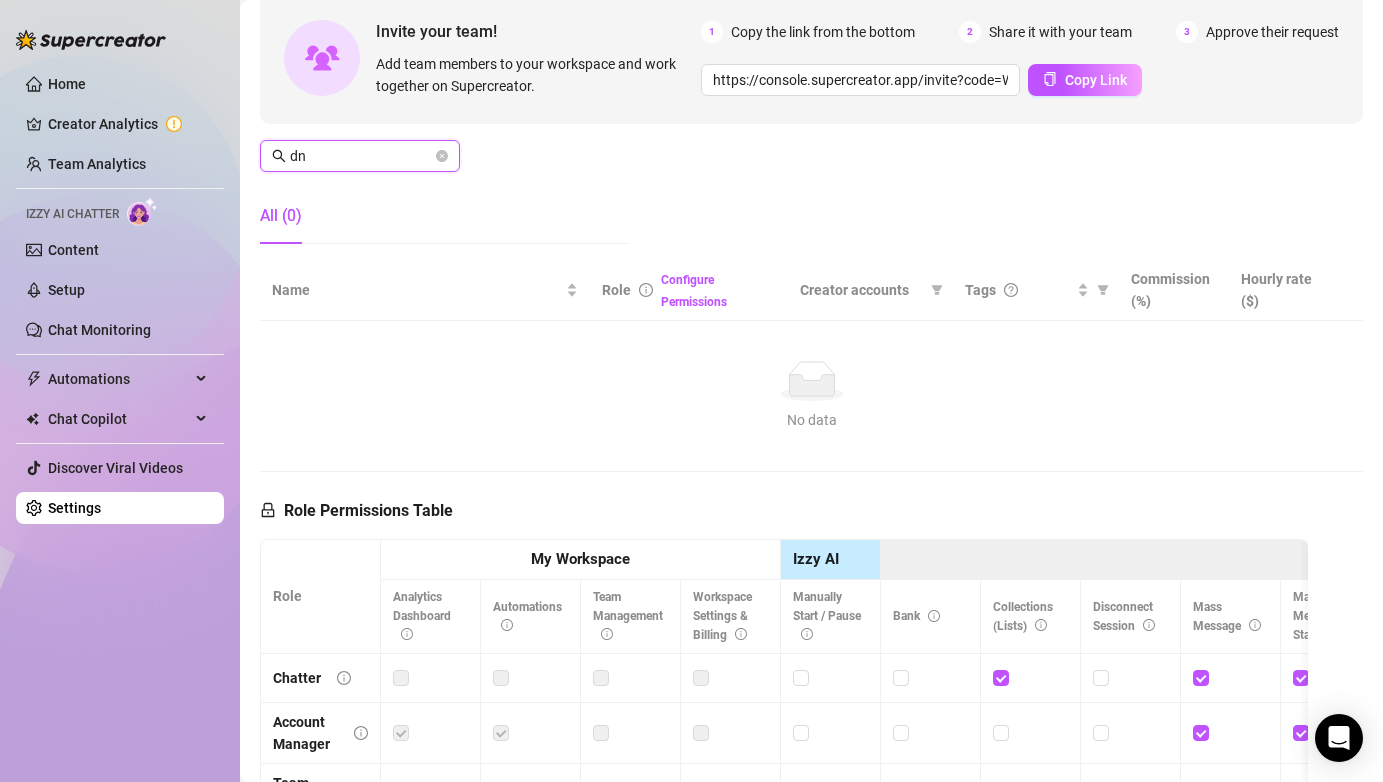 scroll, scrollTop: 0, scrollLeft: 0, axis: both 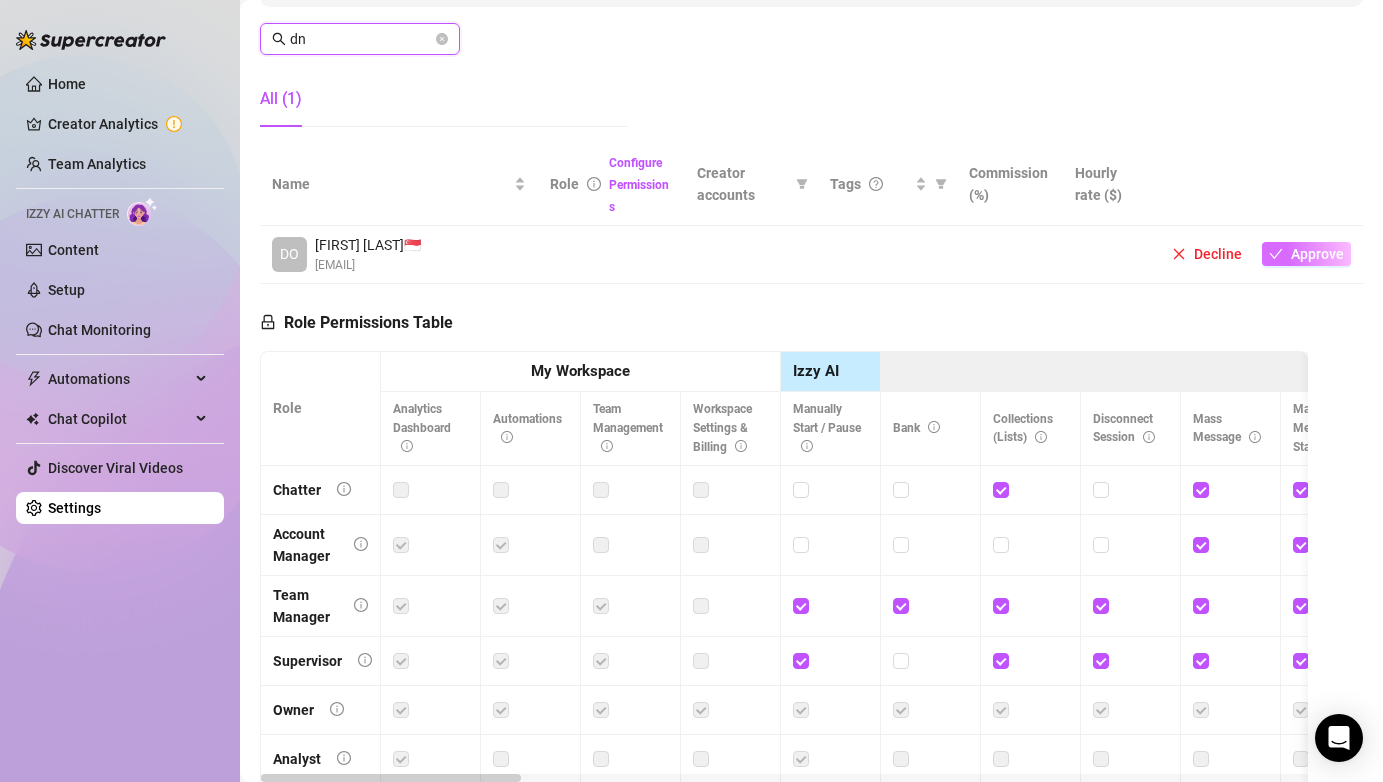 type on "dn" 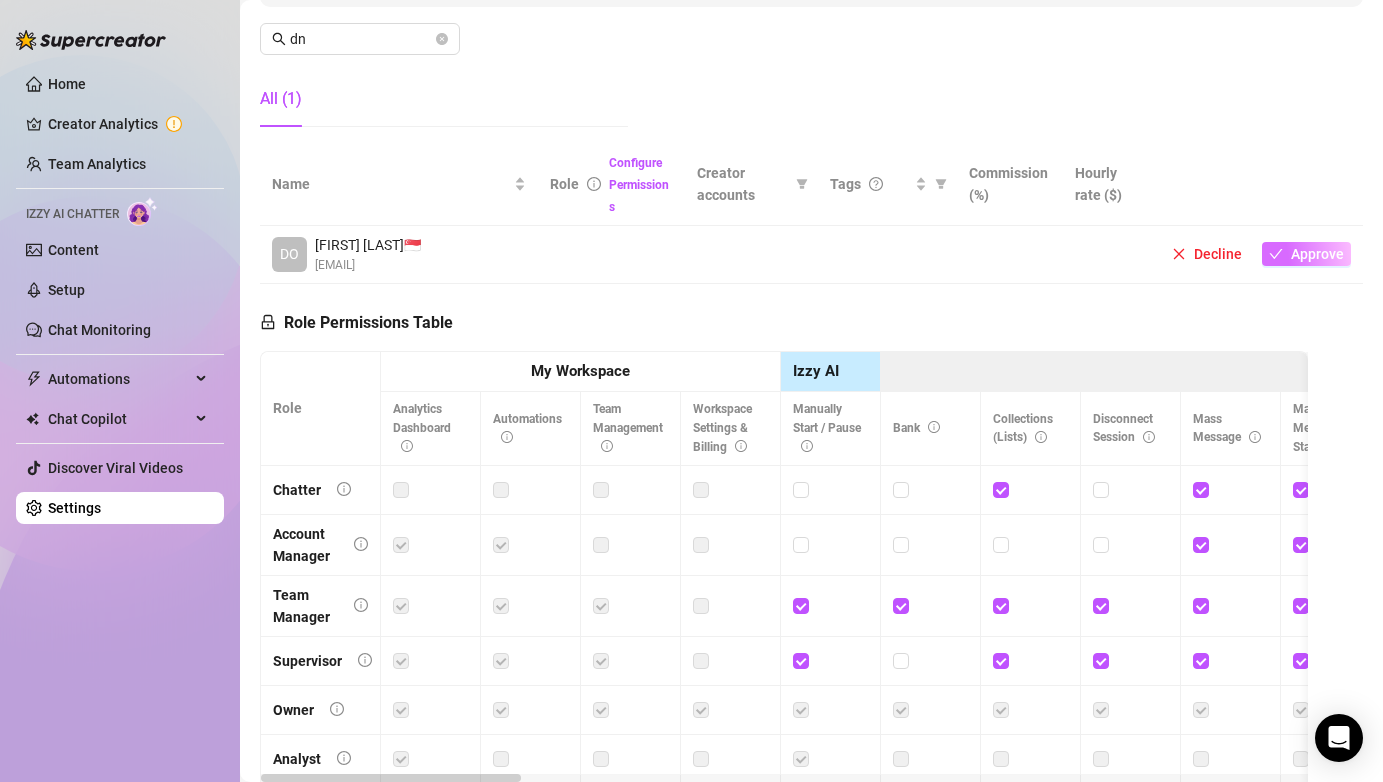 click on "Approve" at bounding box center (1317, 254) 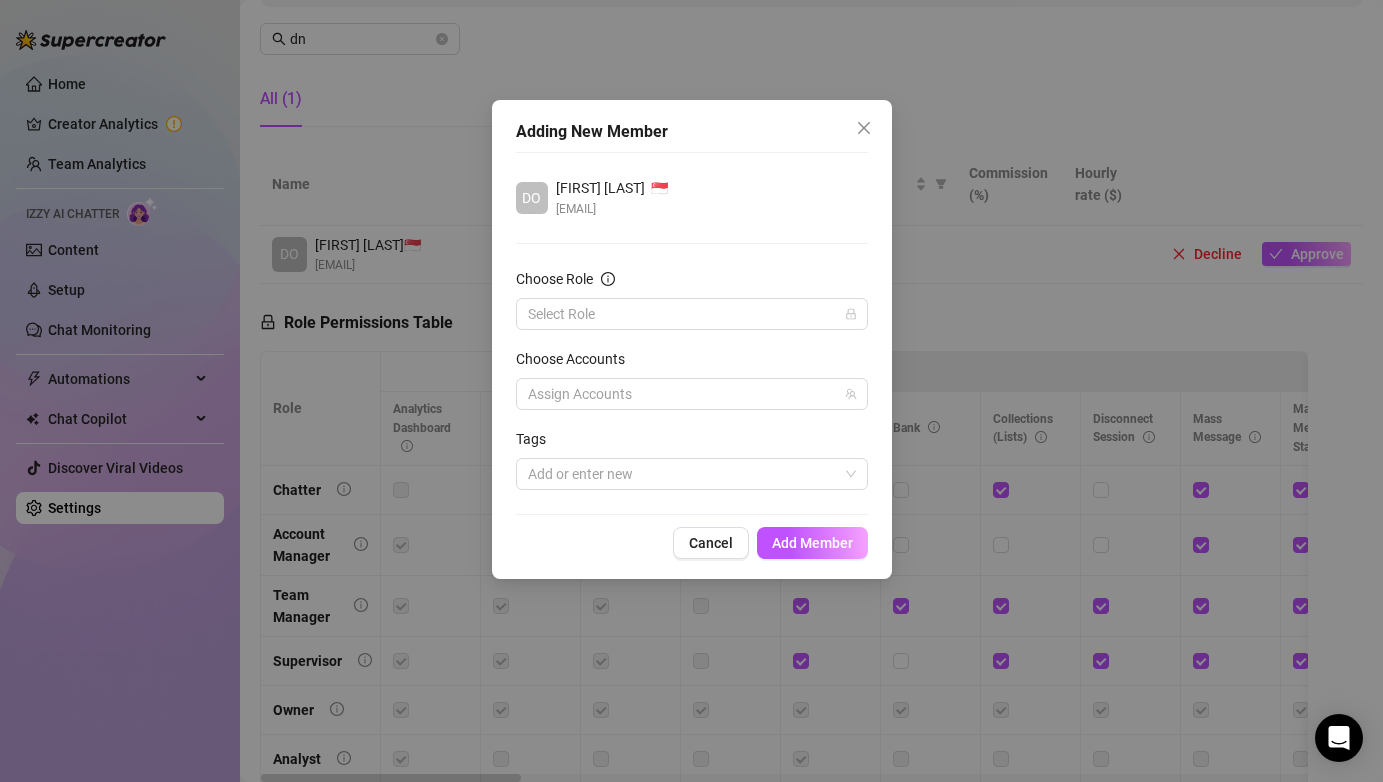 click on "Choose Role" at bounding box center (692, 283) 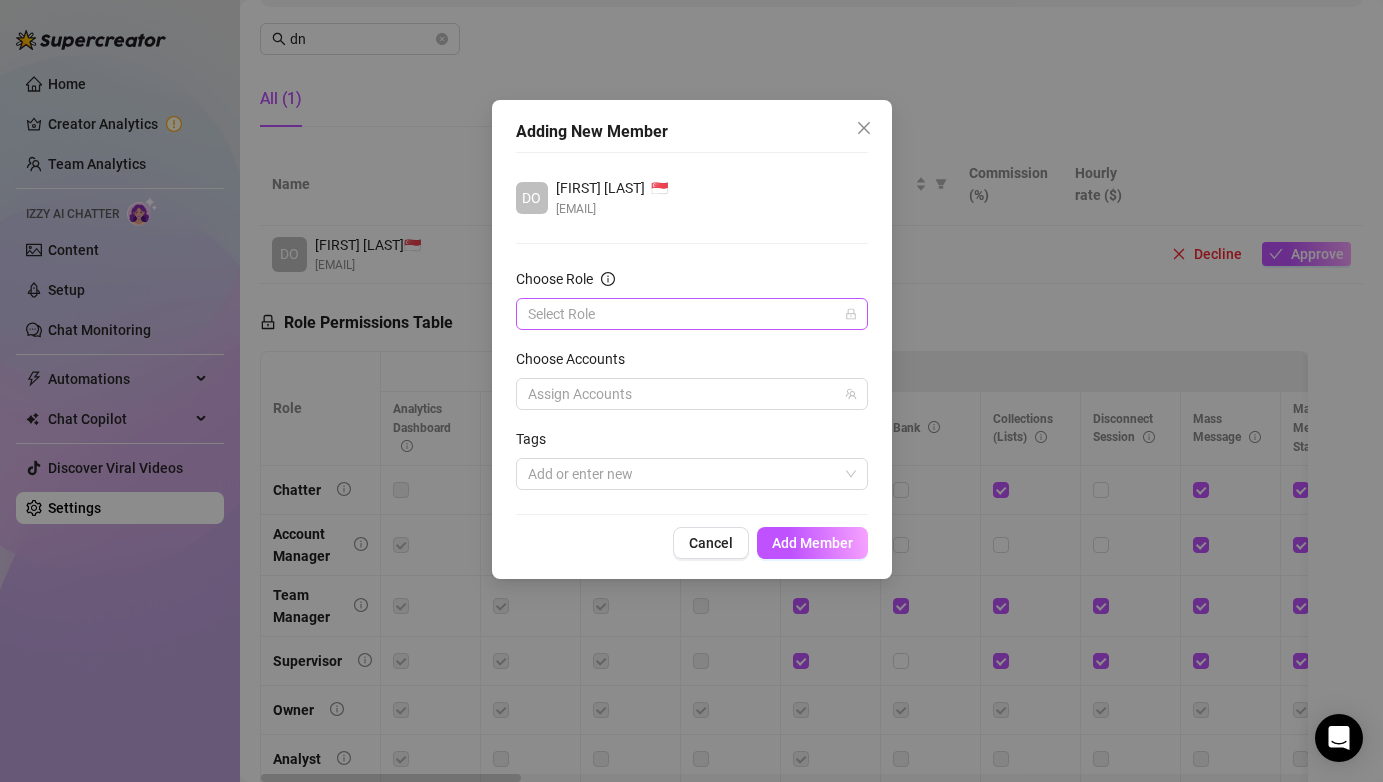 click on "Choose Role" at bounding box center [683, 314] 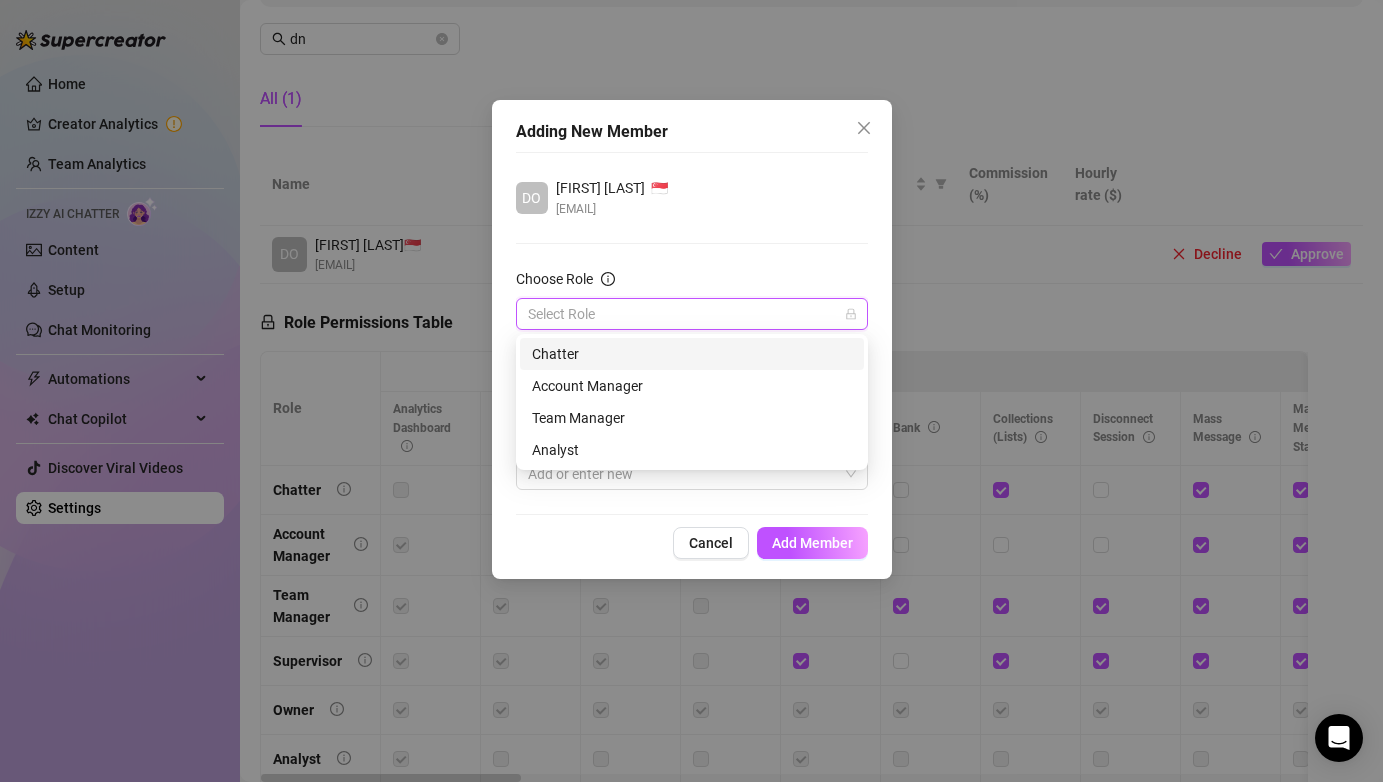 click on "Chatter" at bounding box center [692, 354] 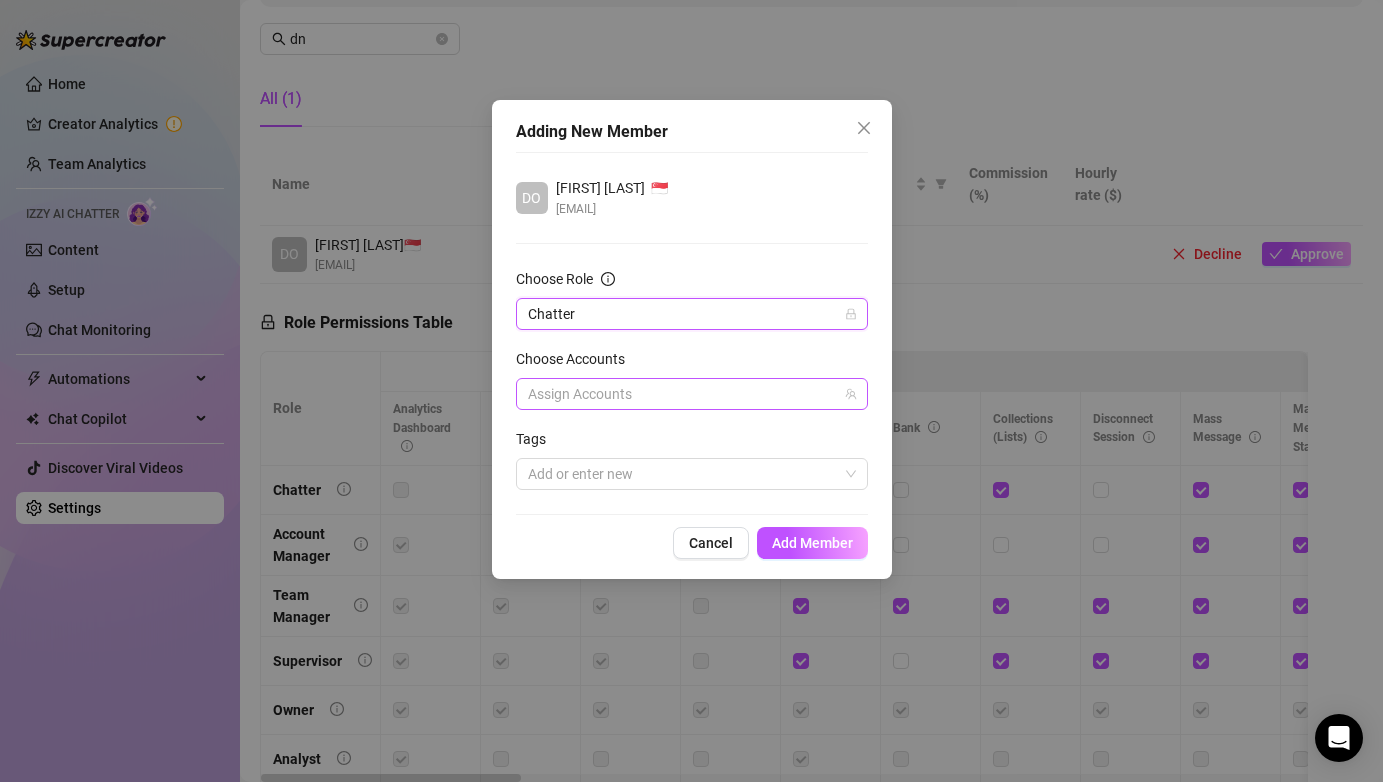 click at bounding box center (681, 394) 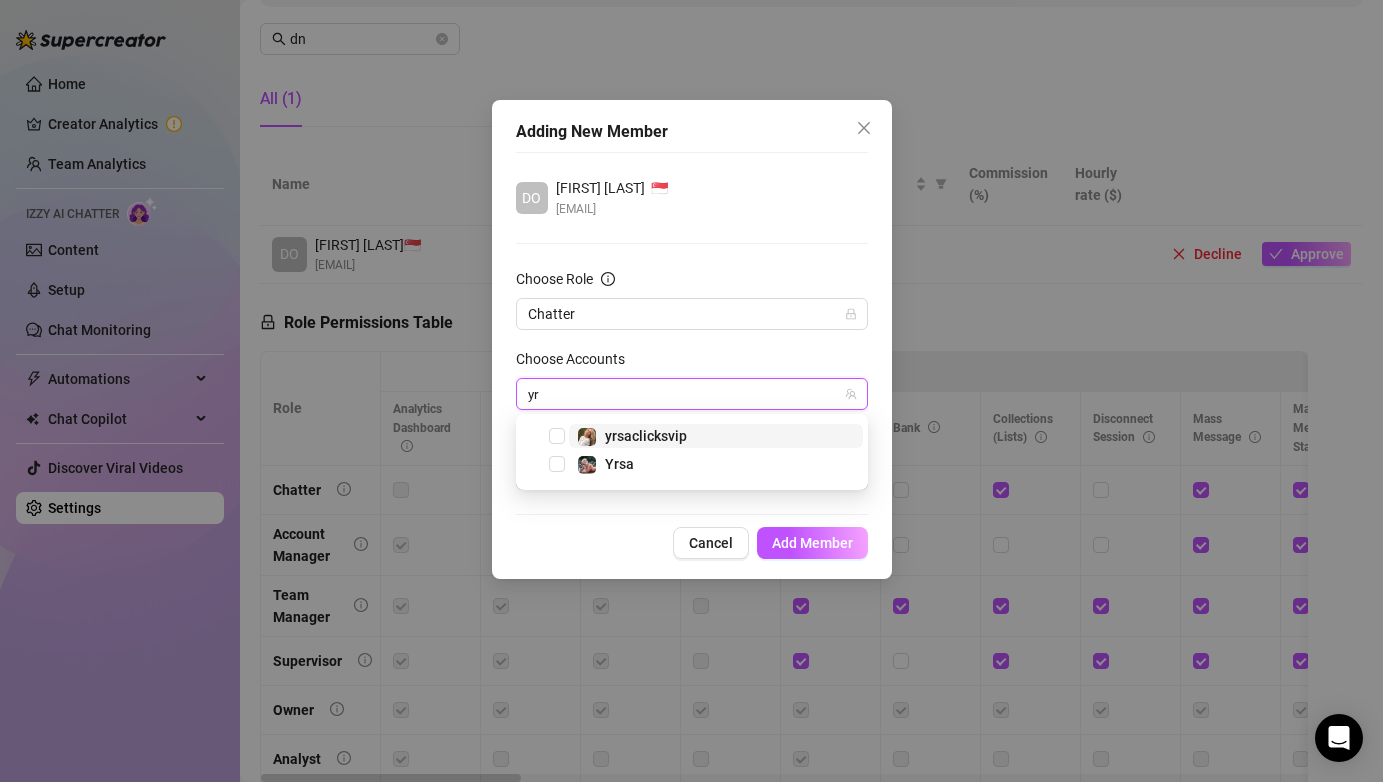 type on "yrs" 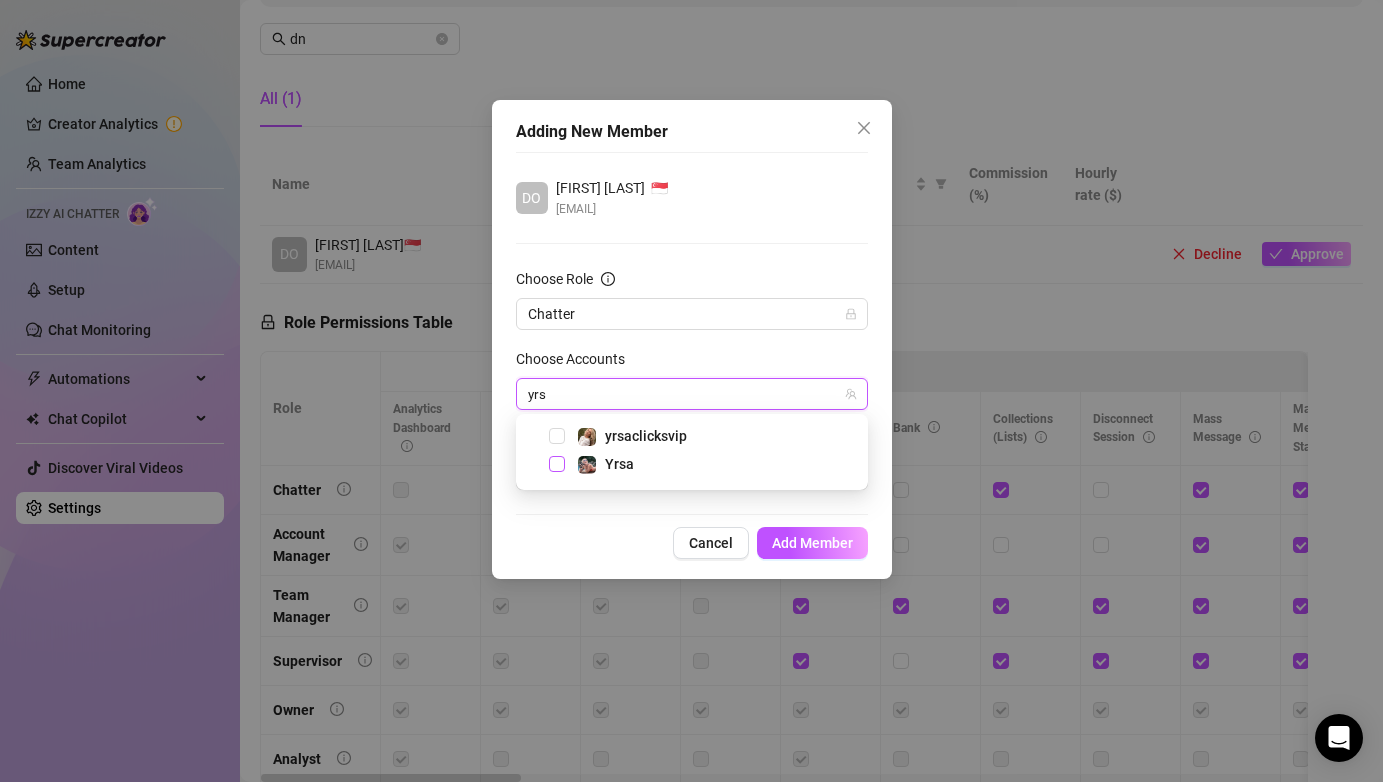 click at bounding box center [557, 464] 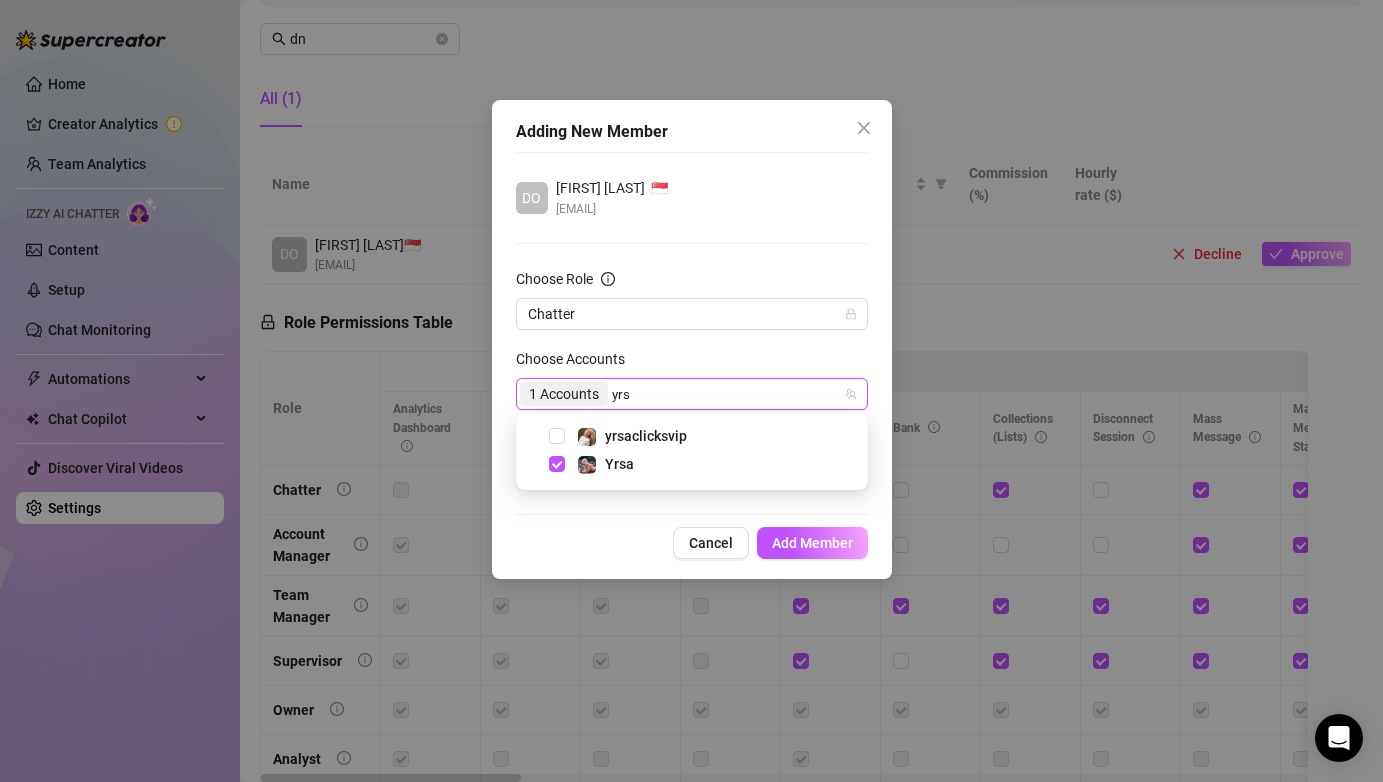 click on "yrsaclicksvip" at bounding box center [692, 436] 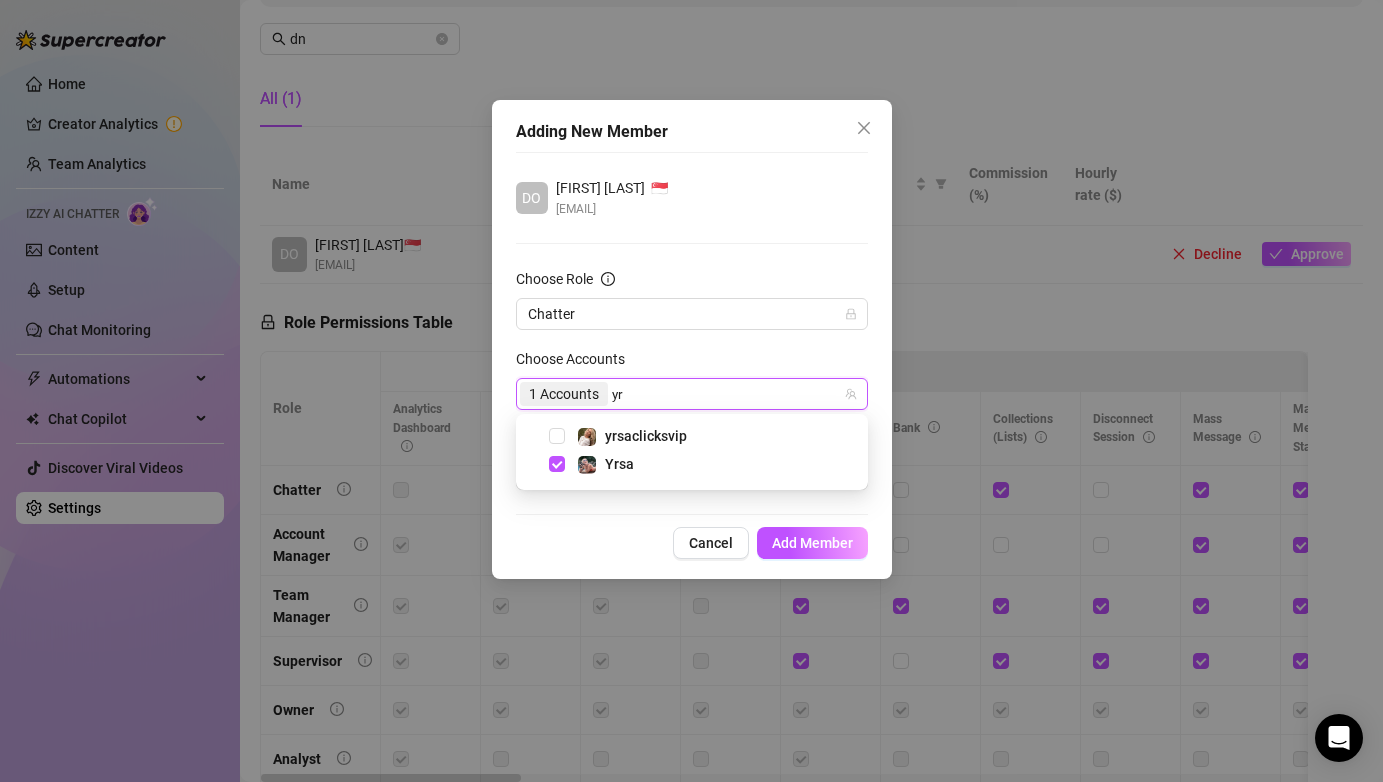 type on "y" 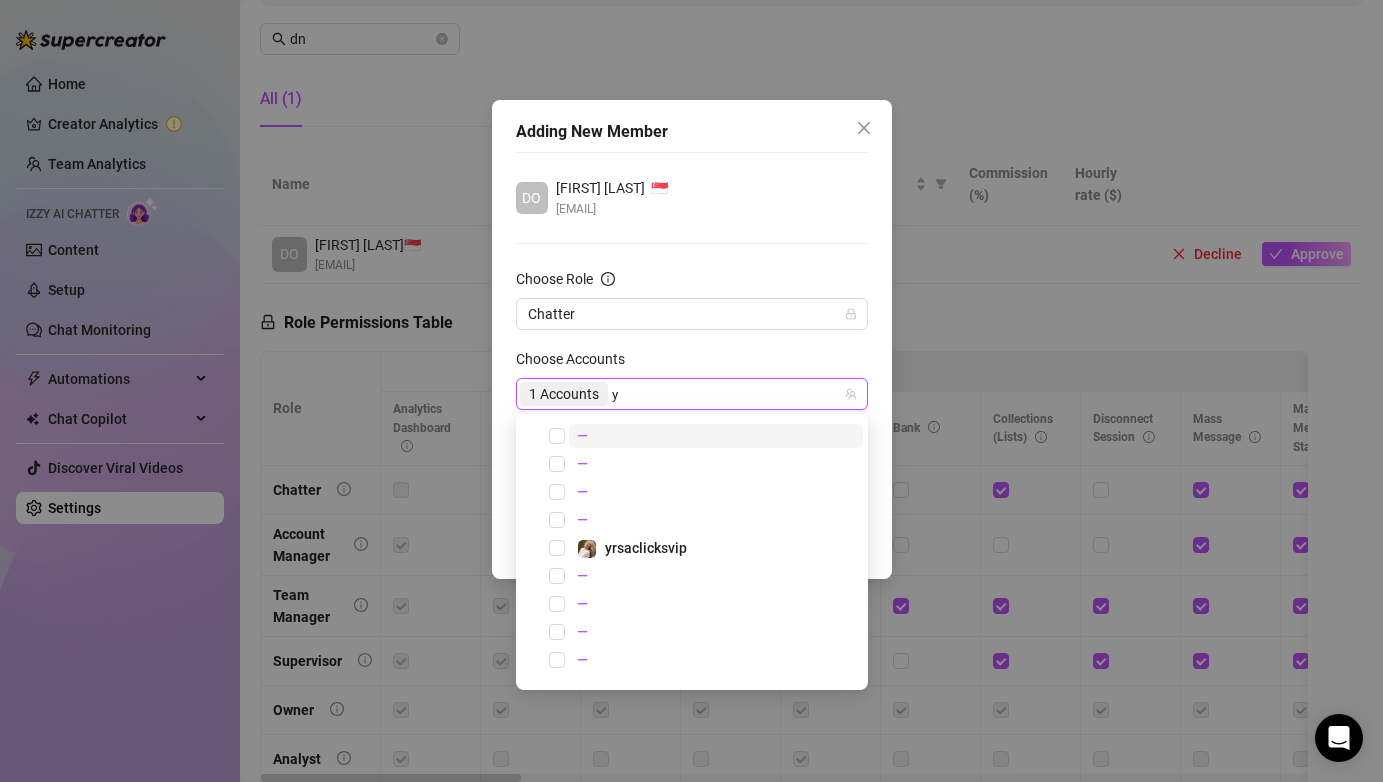 type 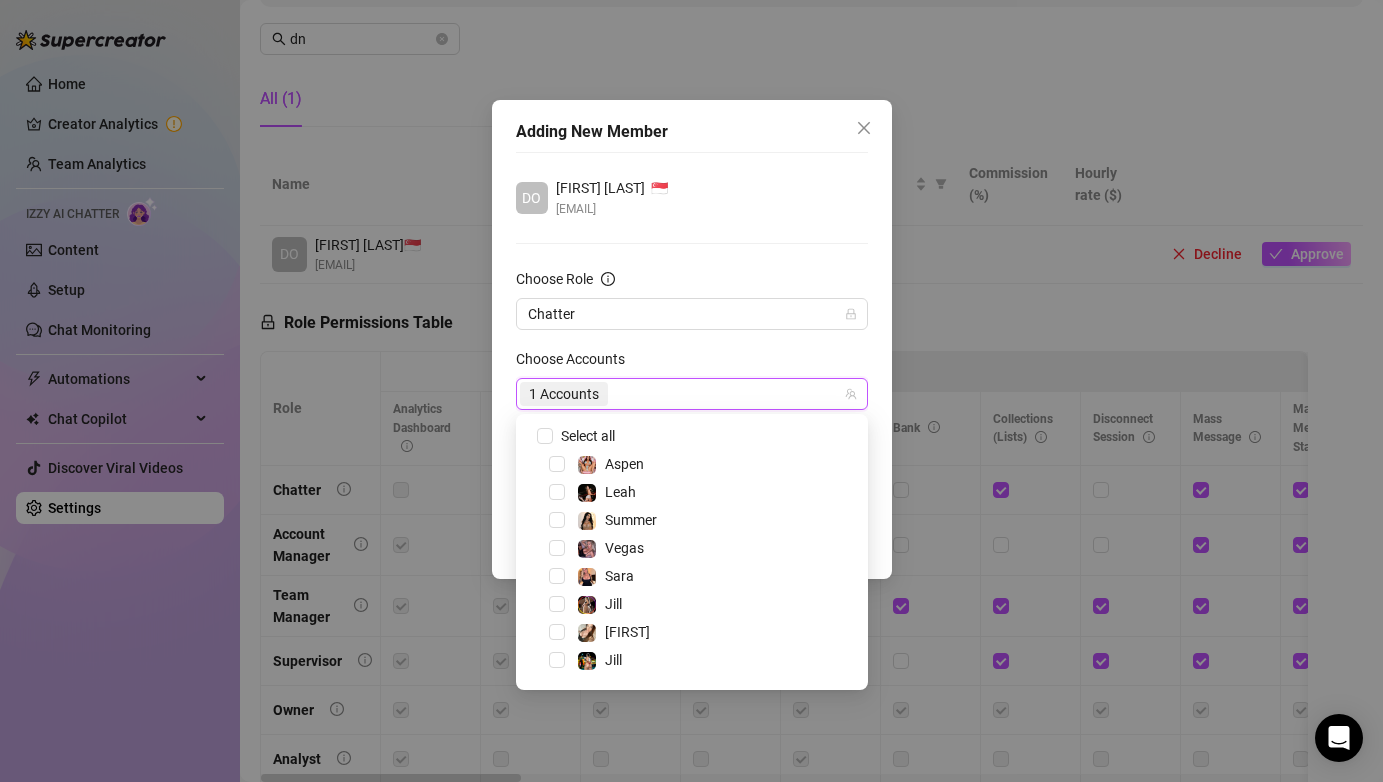 click on "Adding New Member DO [FIRST] [LAST] 🇸🇬 [EMAIL] Choose Role Chatter Choose Accounts 1 Accounts Tags Add or enter new Cancel Add Member" at bounding box center [692, 339] 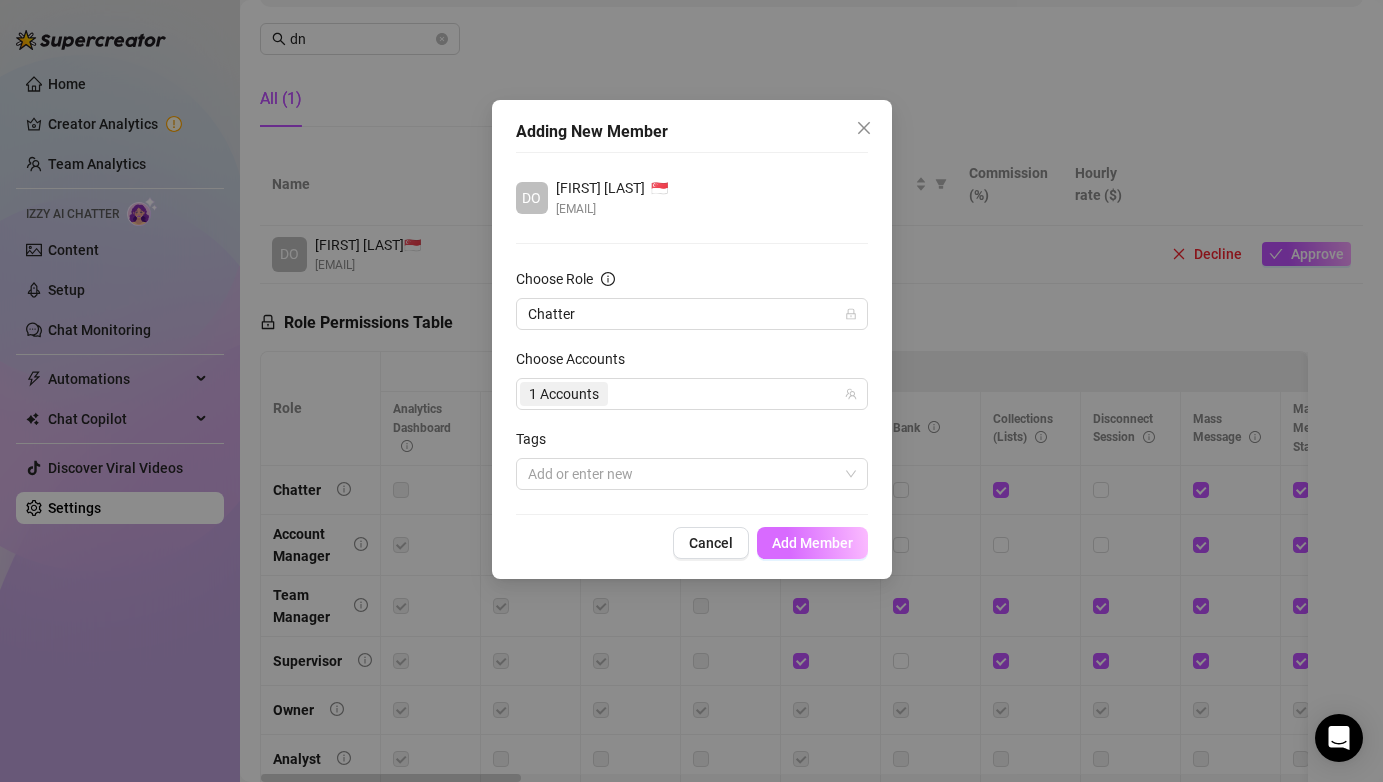 click on "Add Member" at bounding box center (812, 543) 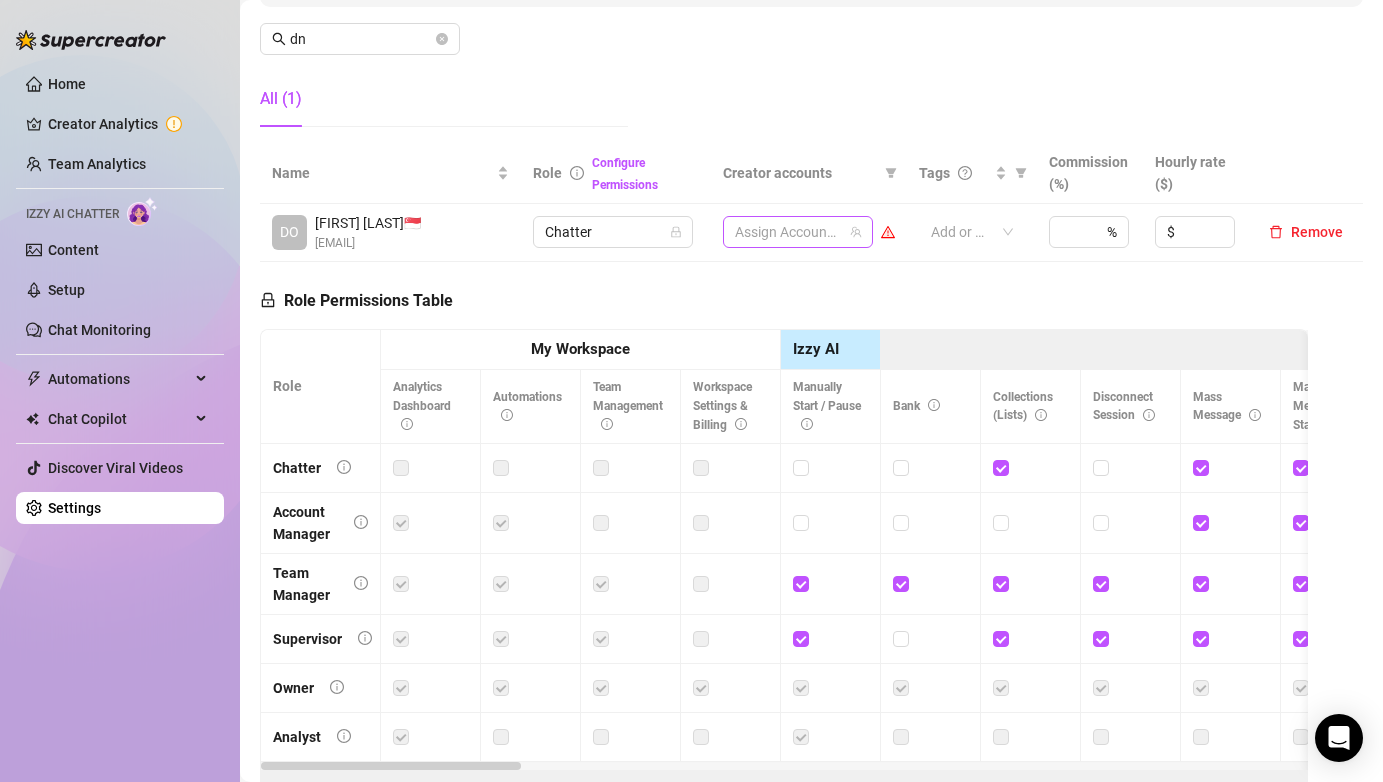 click at bounding box center (787, 232) 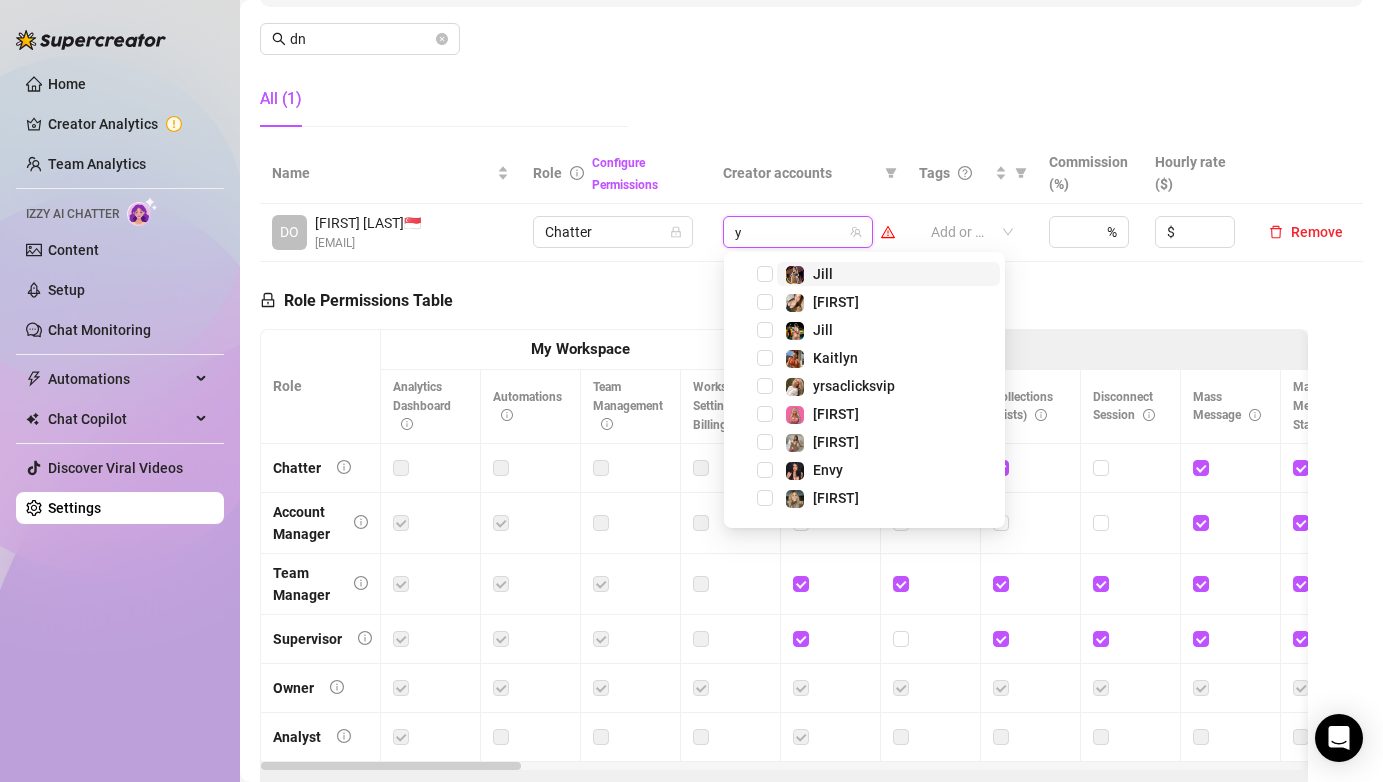 type on "yr" 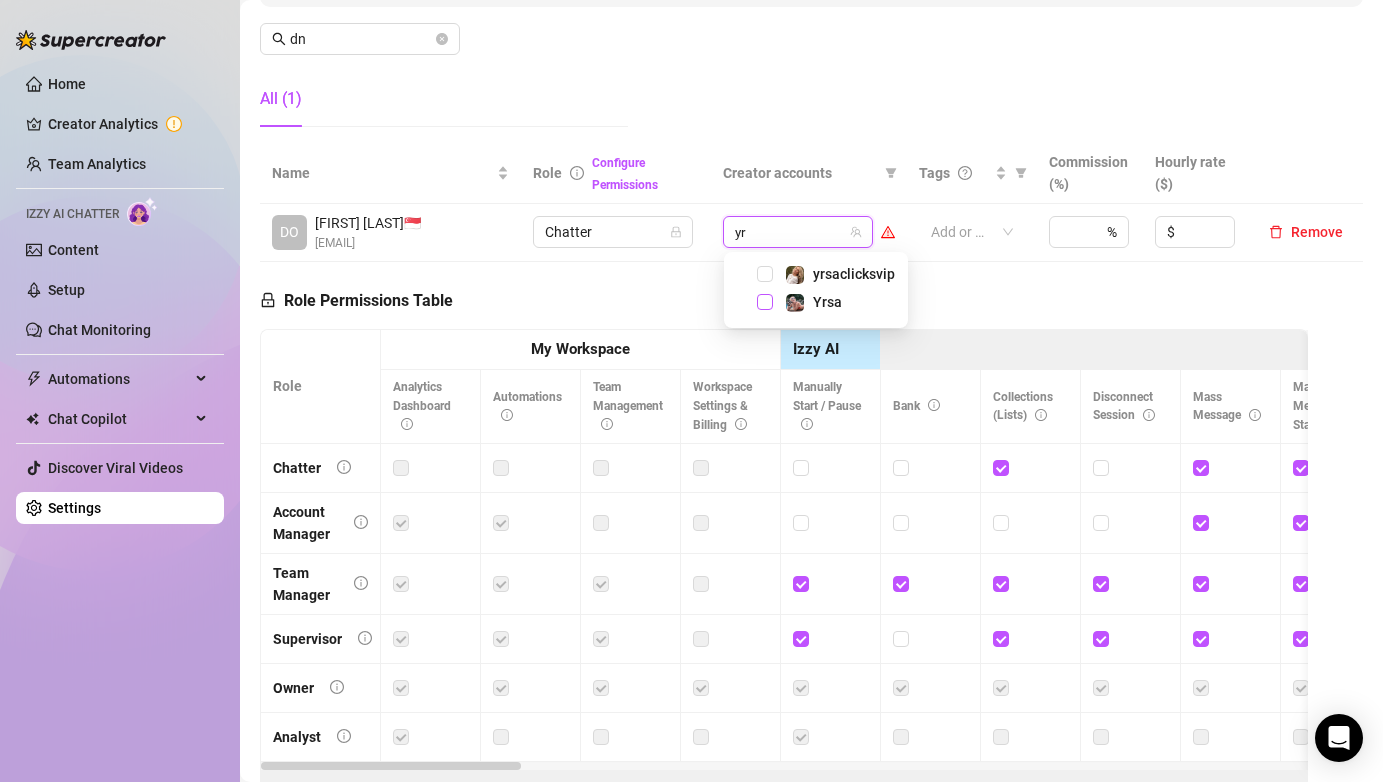 click at bounding box center (765, 302) 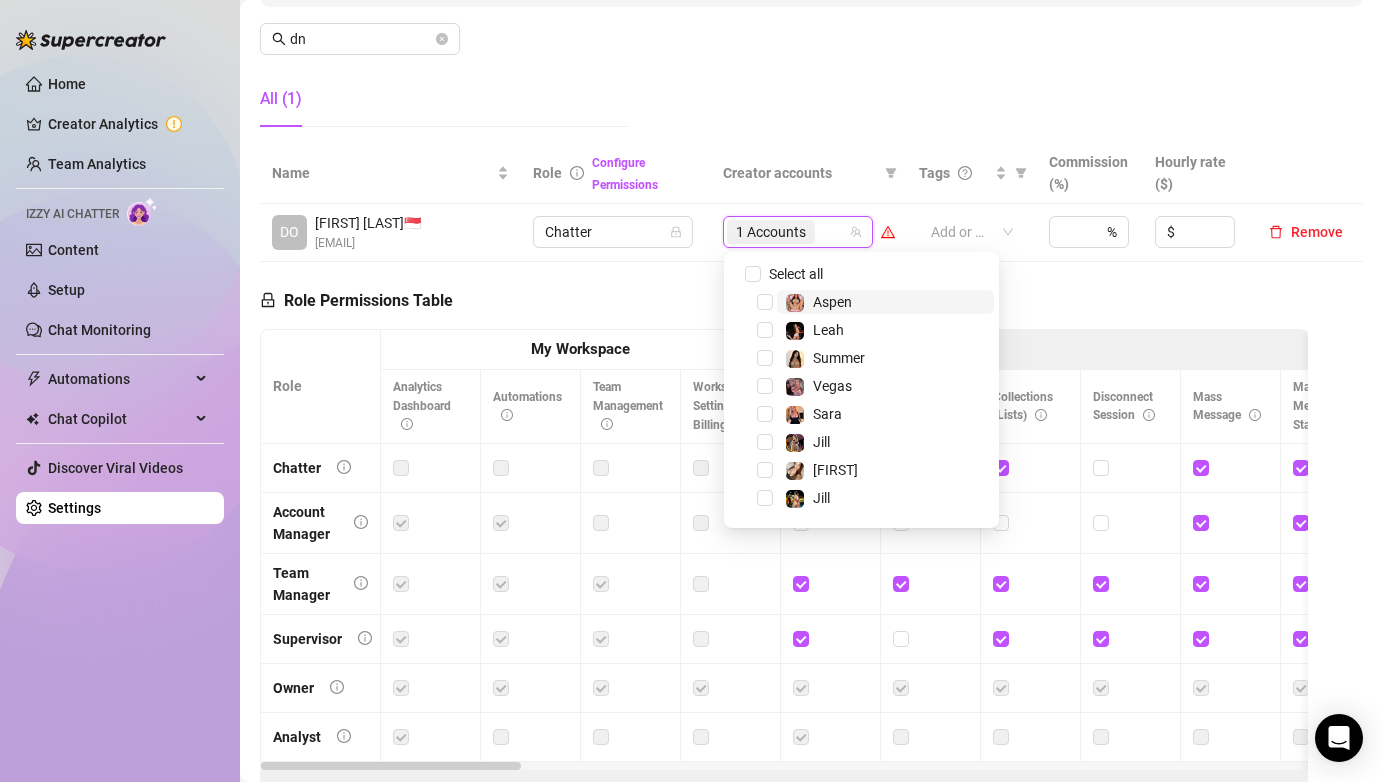 click on "Role Permissions Table Role My Workspace Izzy AI OnlyFans Side Menu OnlyFans Chat Page OnlyFans Account Settings OnlyFans Statements Page Analytics Dashboard Automations Team Management Workspace Settings & Billing Manually Start / Pause Bank Collections (Lists) Disconnect Session Mass Message Mass Message Stats My Profile Notifications Your Cards Posts Promotions Queue Referrals Release Forms Statistics Story & Highlights Streaming Vault Chats Chat - Add New Media Account Fans and following General (Display) Messaging Notifications Privacy and safety Profile Social Media Story Streaming Subscription price and bundles Tracking Links Statements (Earnings) Chargebacks Earnings Statistics Payout Requests Referrals                                                                                     Chatter Account Manager Team Manager Supervisor Owner Analyst" at bounding box center [784, 540] 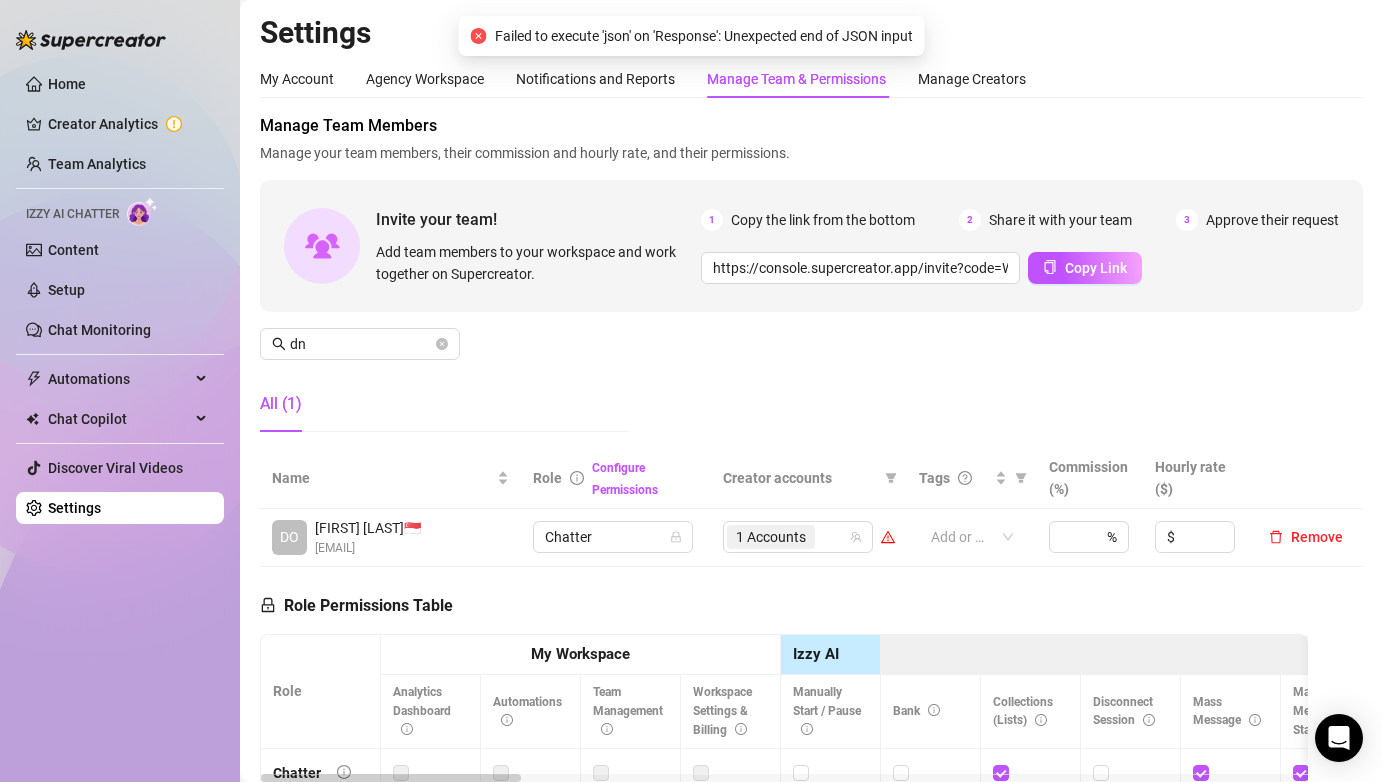 scroll, scrollTop: 417, scrollLeft: 0, axis: vertical 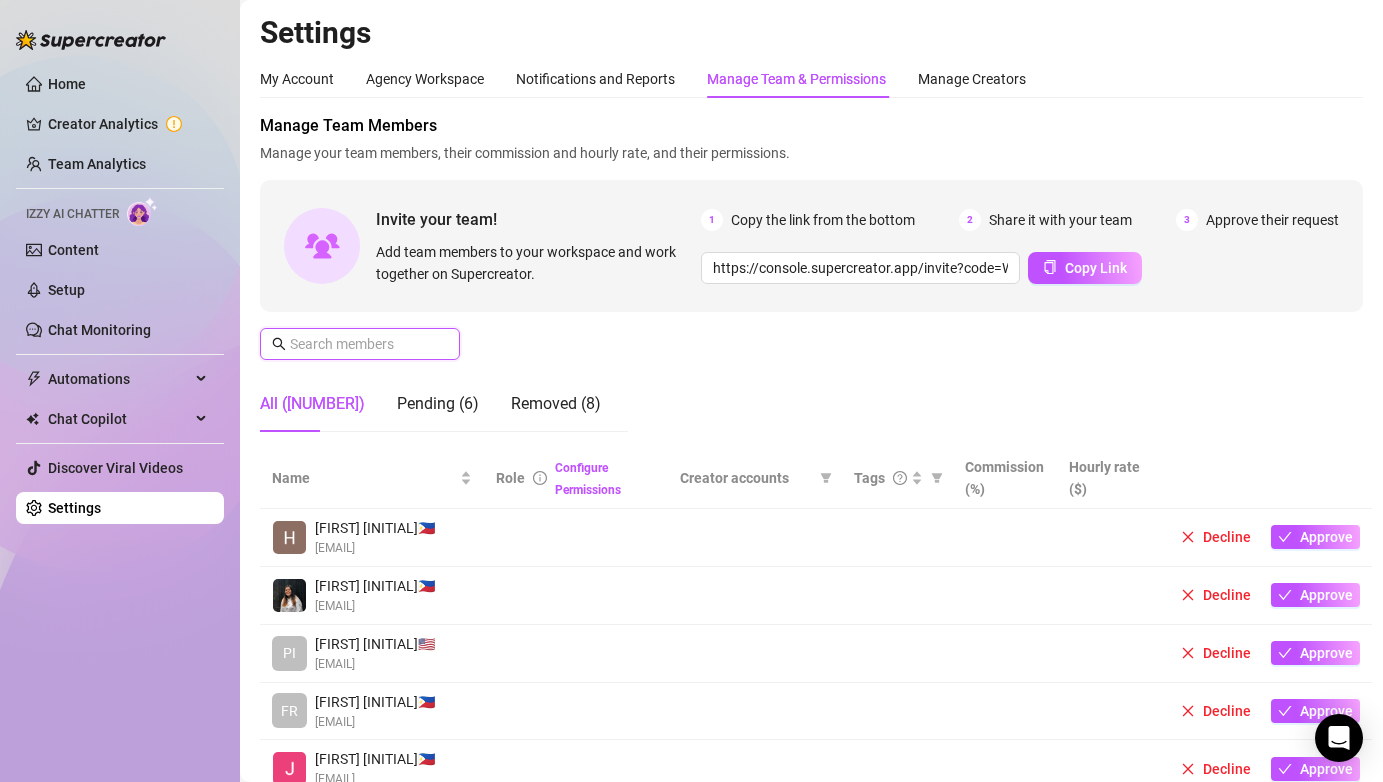 click at bounding box center [361, 344] 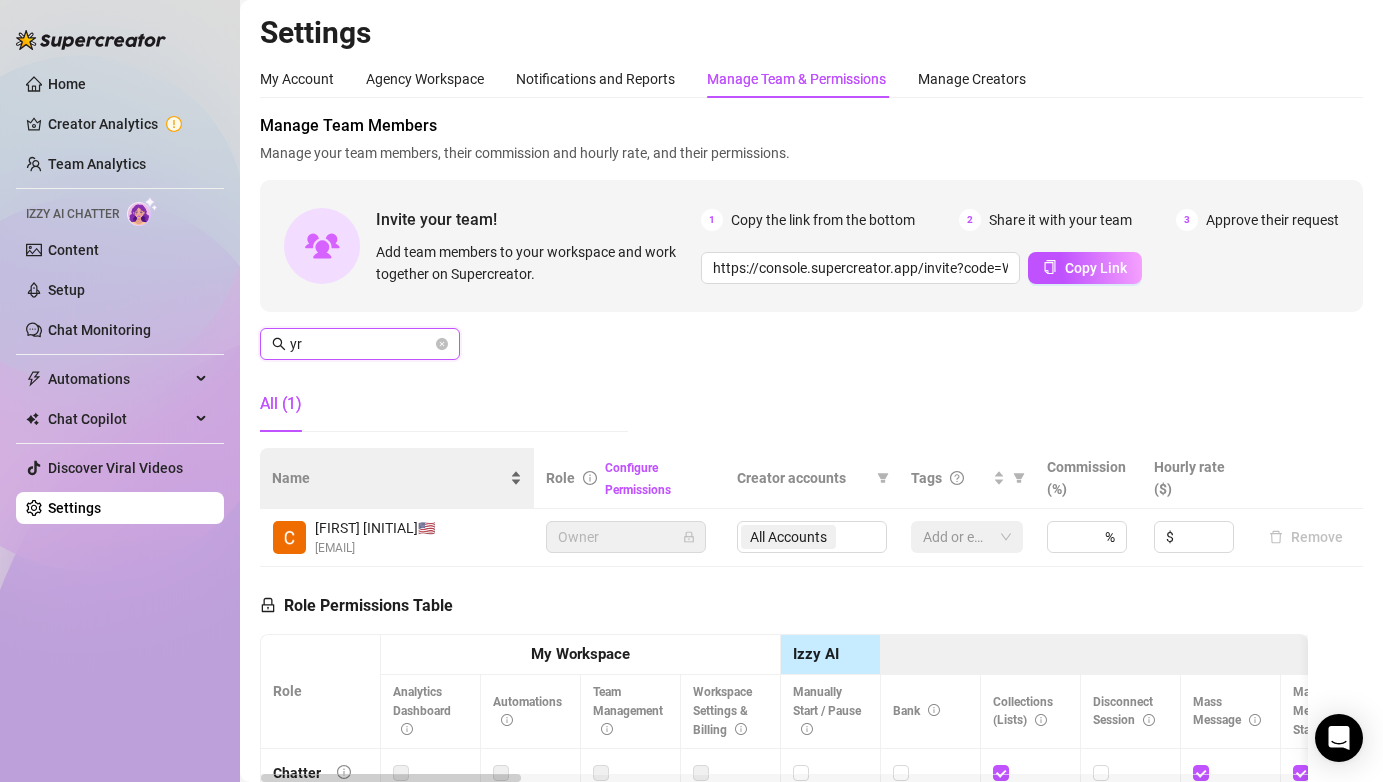 type on "y" 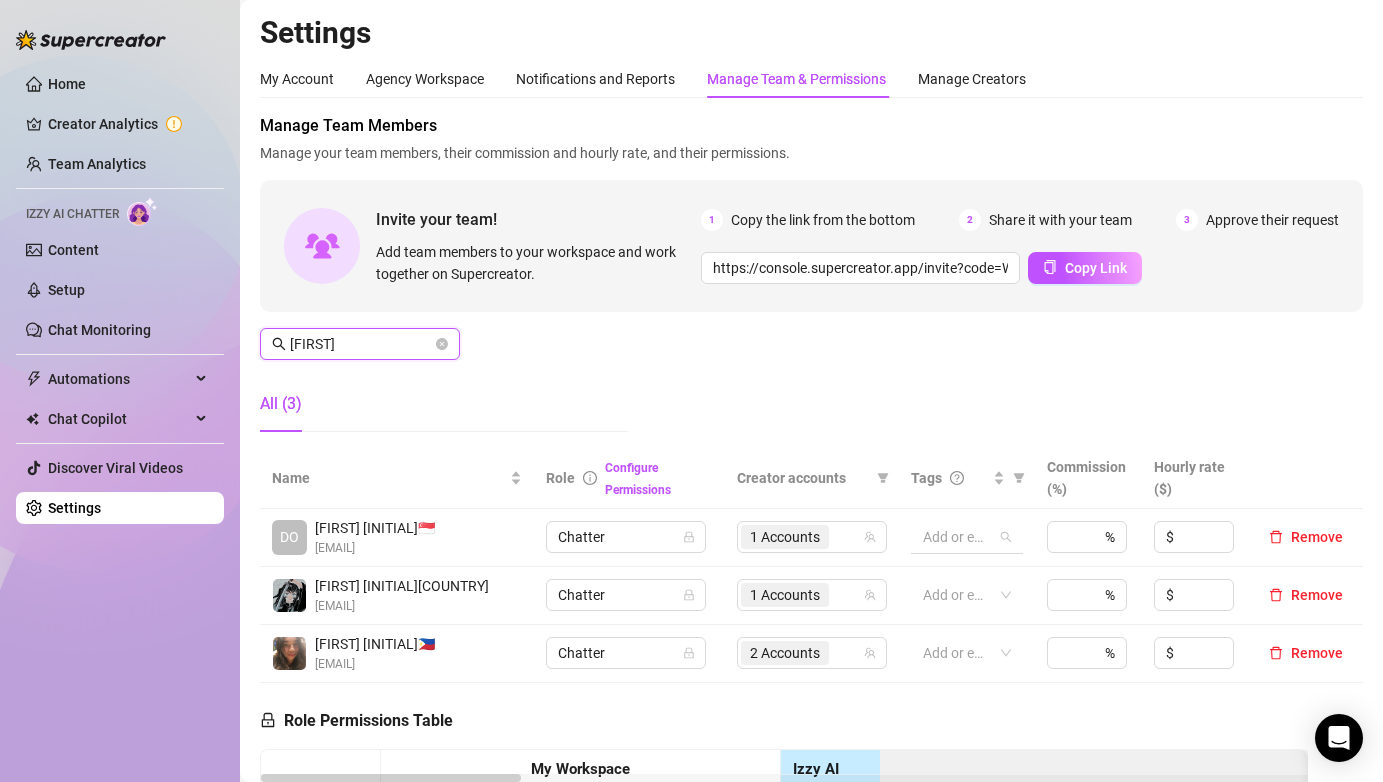 click on "Add or enter new" at bounding box center [967, 537] 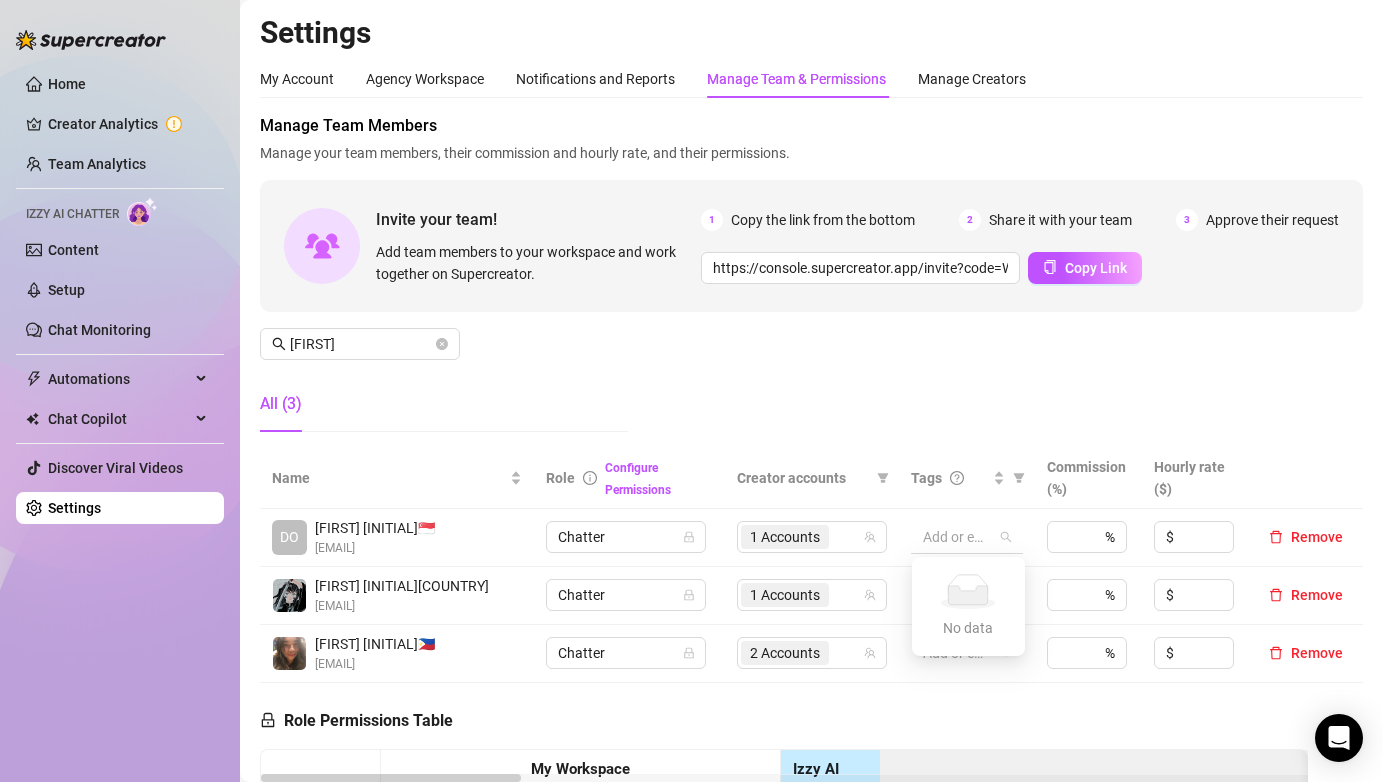 click on "Add or enter new" at bounding box center (967, 537) 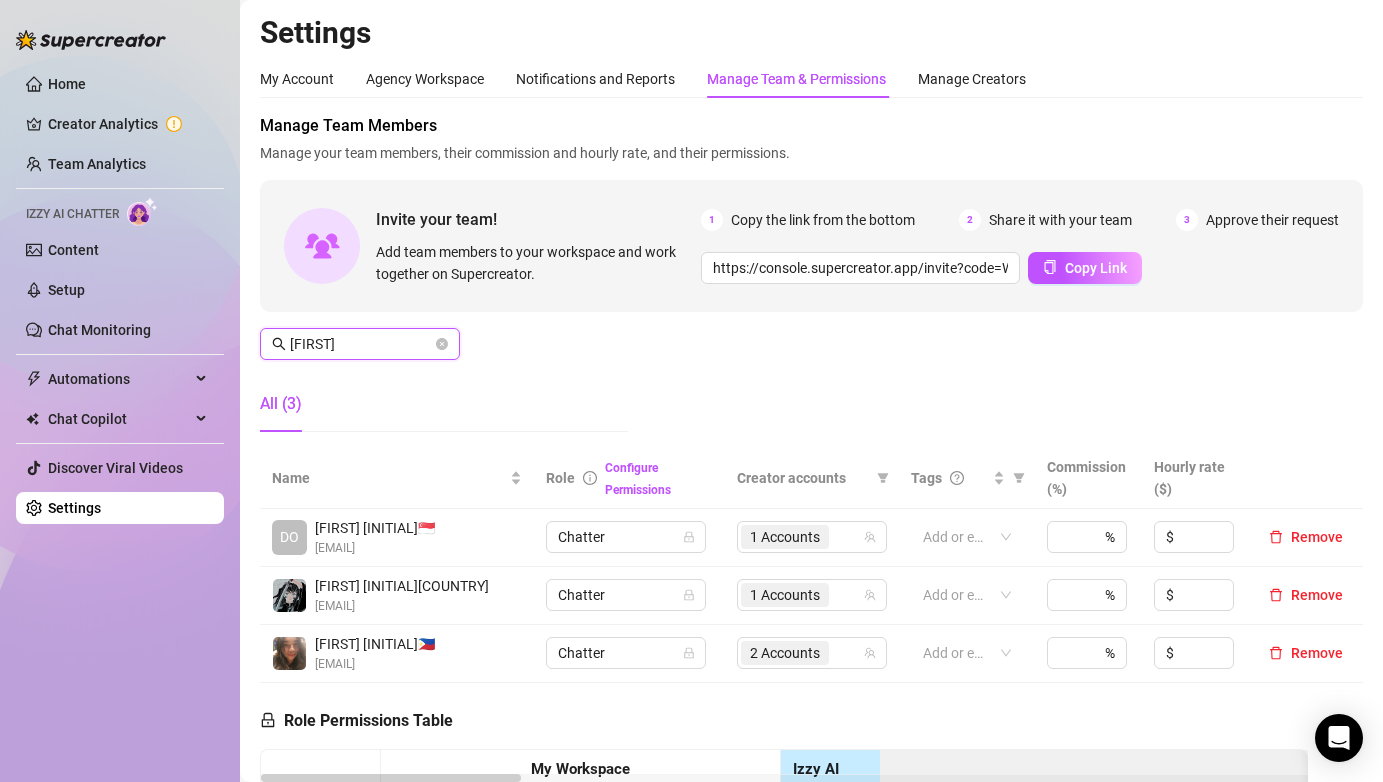 click on "[FIRST]" at bounding box center [361, 344] 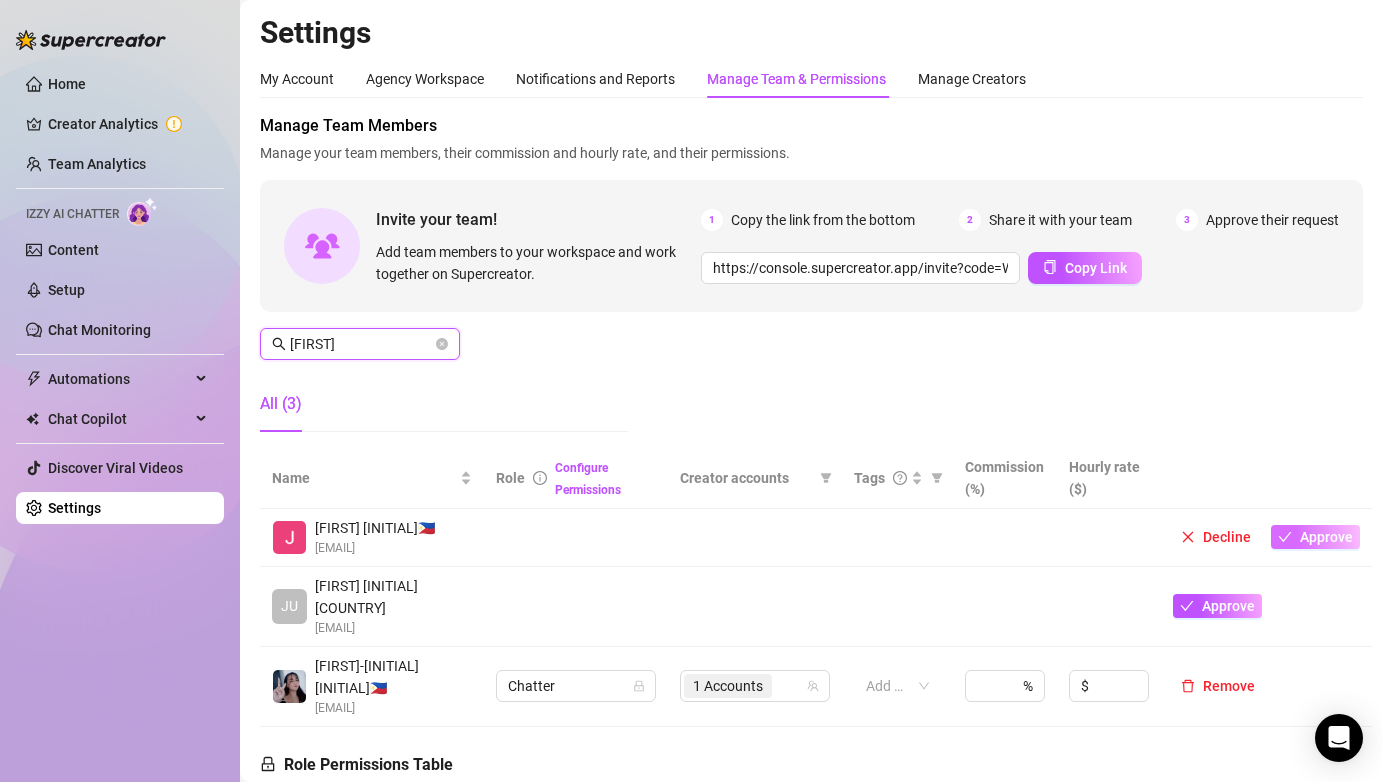type on "juli" 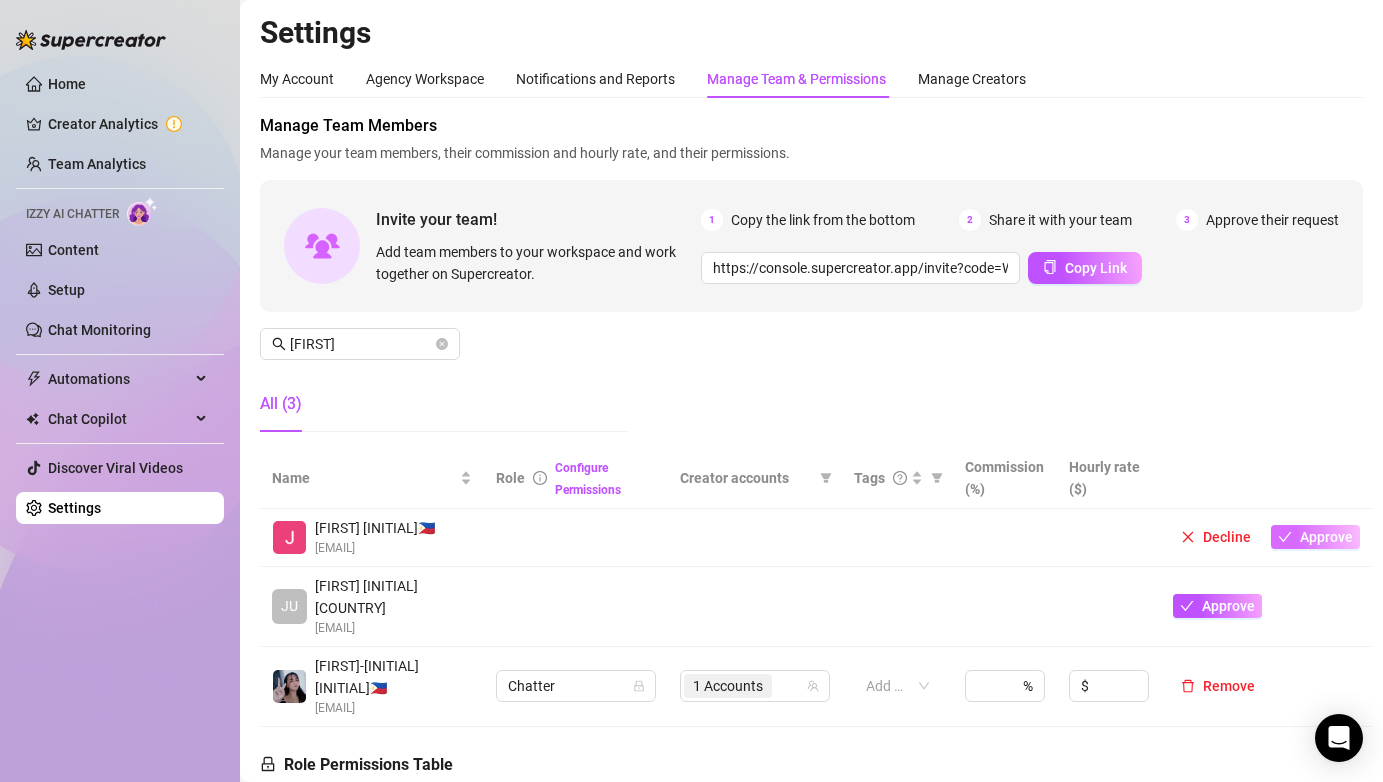 click on "Approve" at bounding box center [1326, 537] 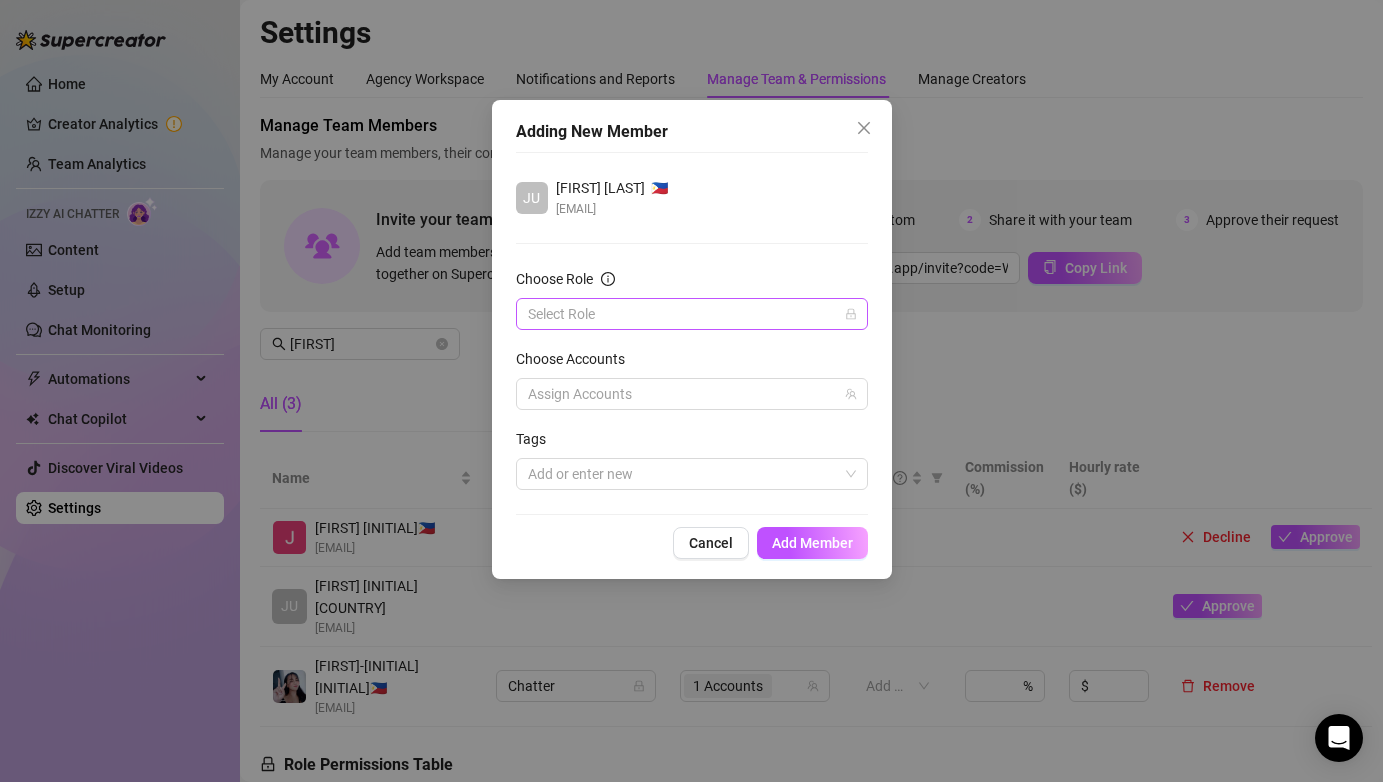 click on "Choose Role" at bounding box center (683, 314) 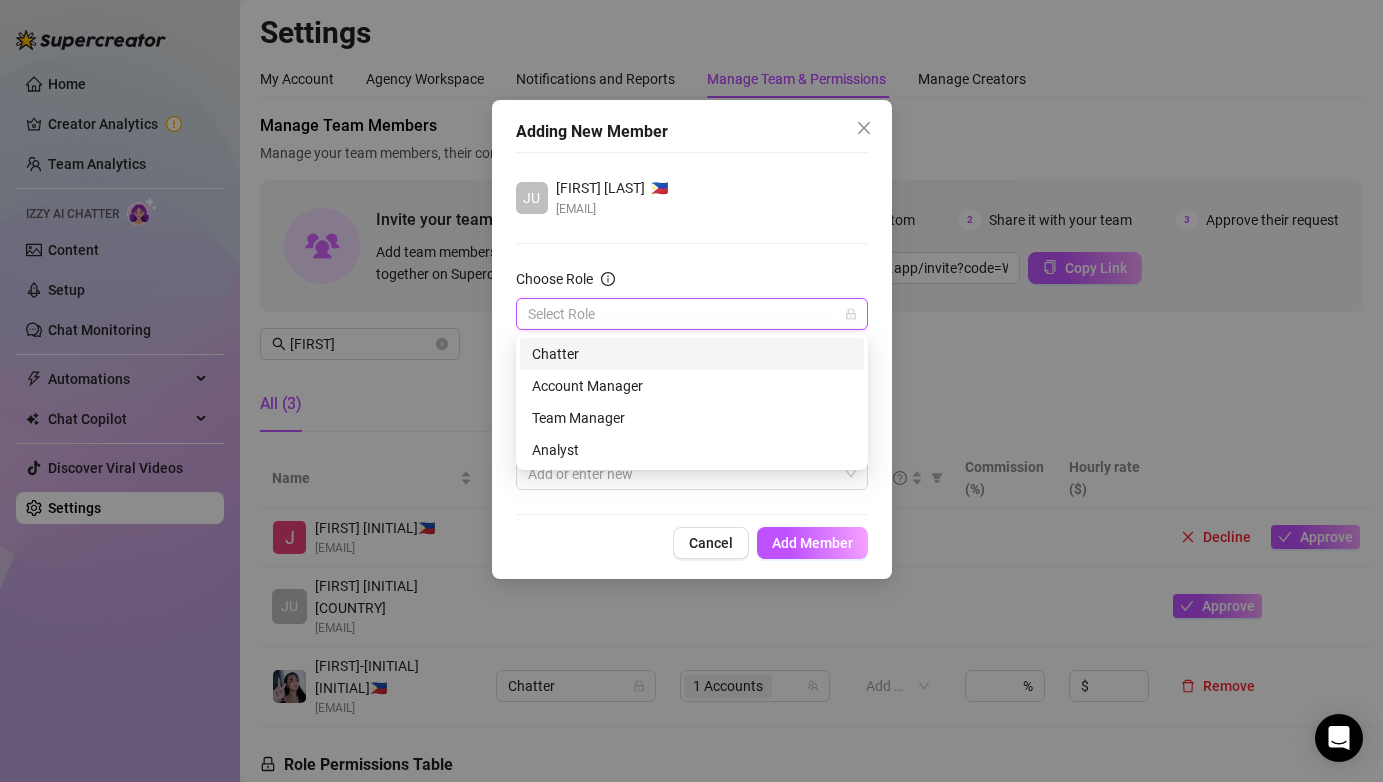 click on "Chatter" at bounding box center [692, 354] 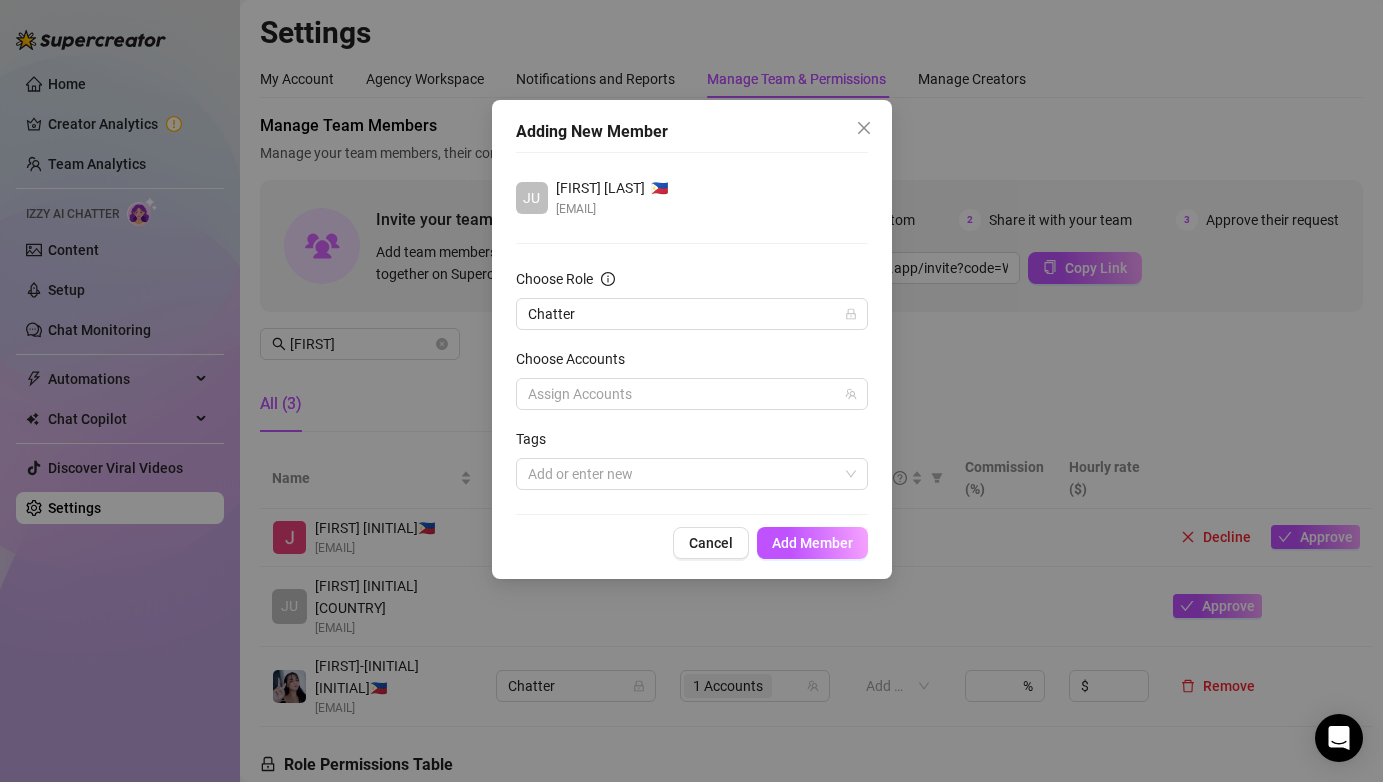 click at bounding box center (681, 394) 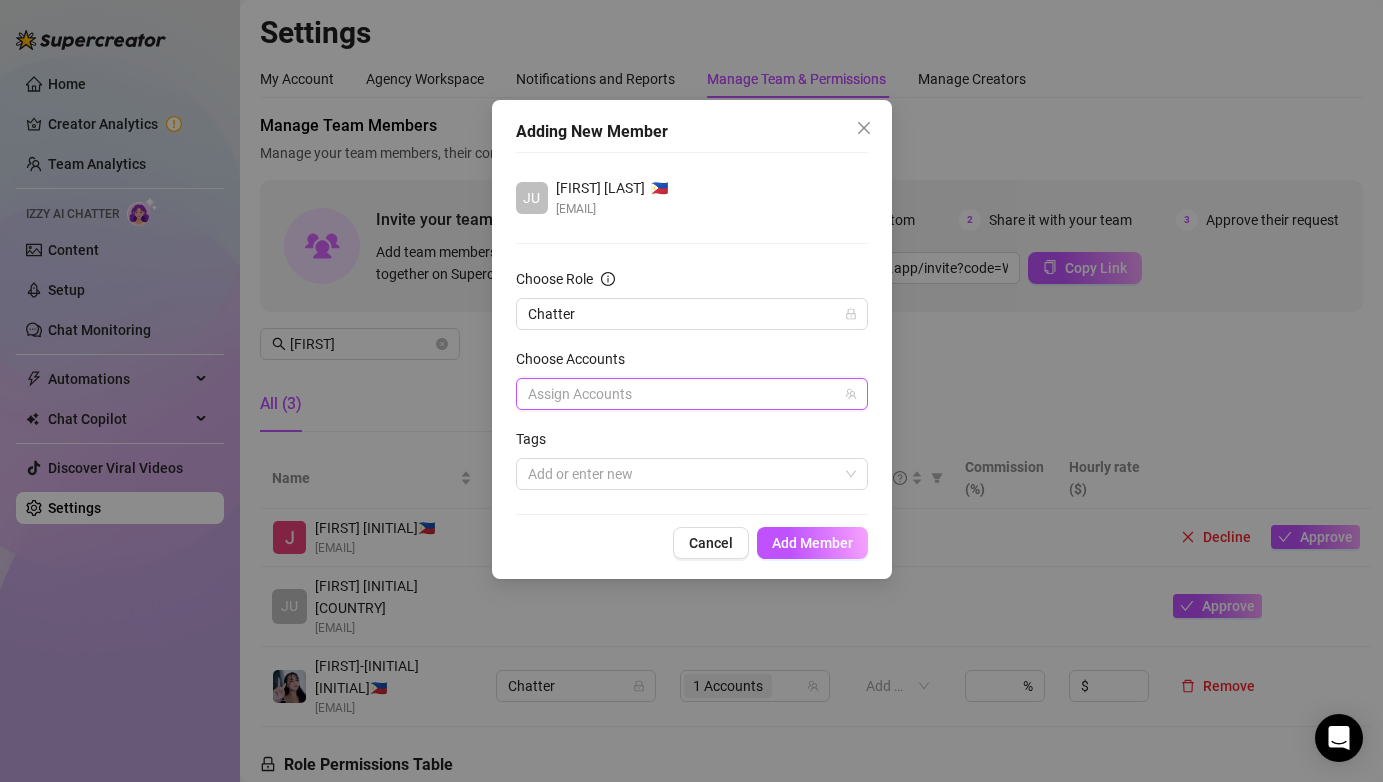click at bounding box center (681, 394) 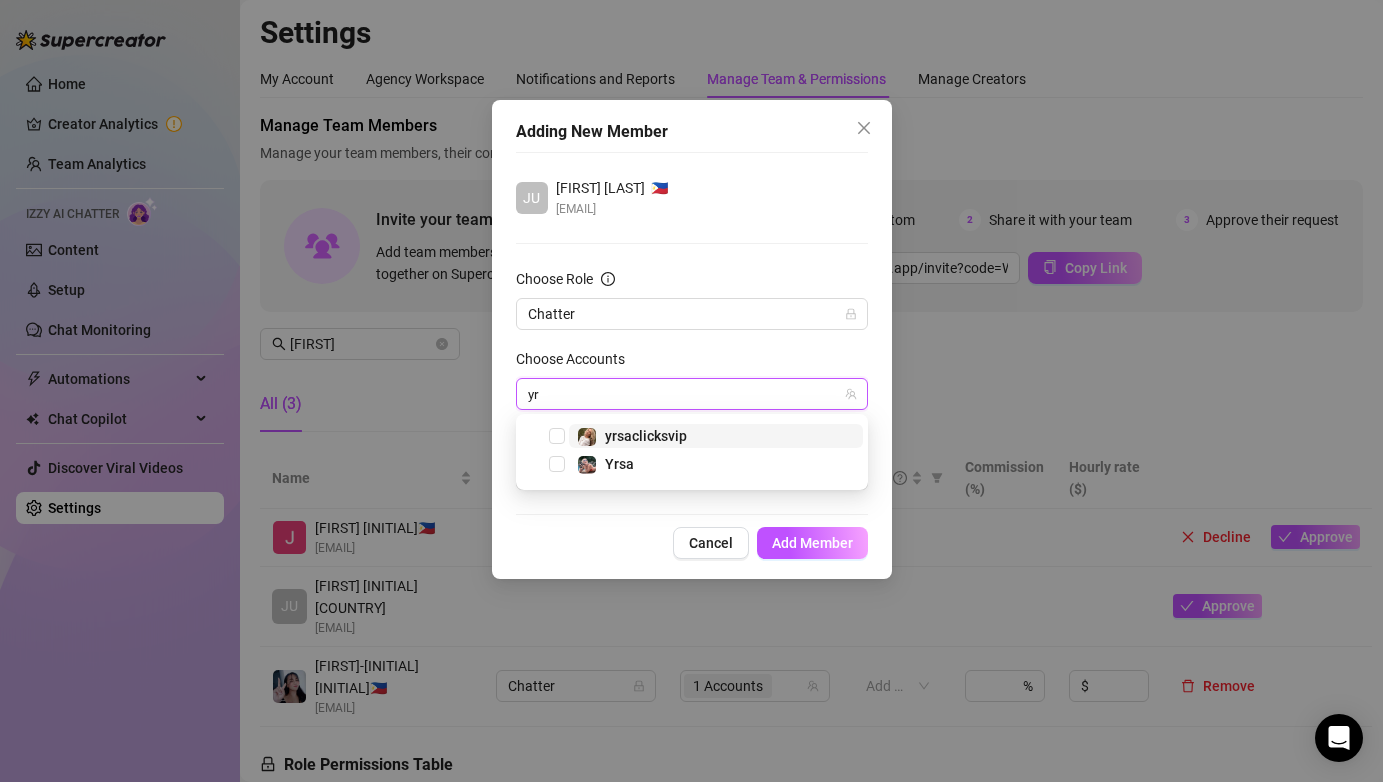 type on "yrs" 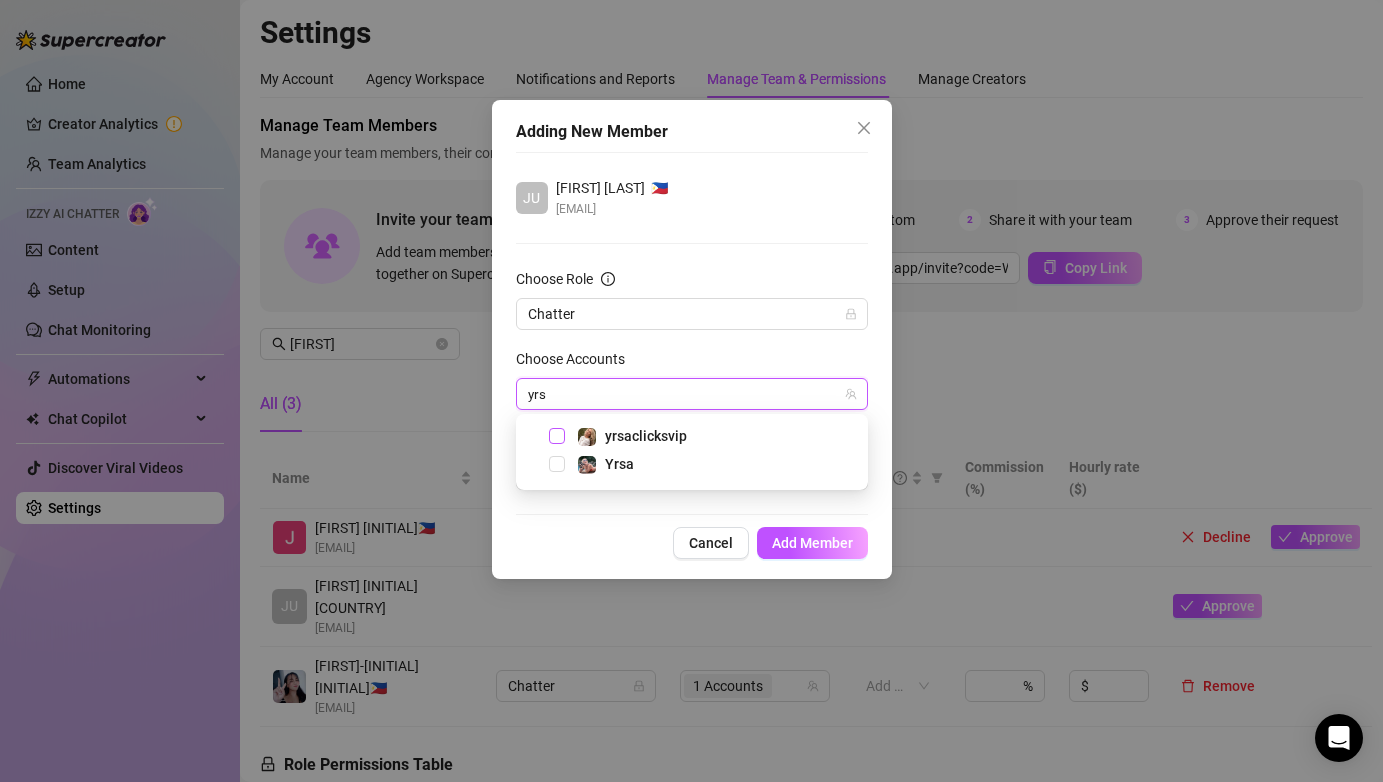 click at bounding box center (557, 436) 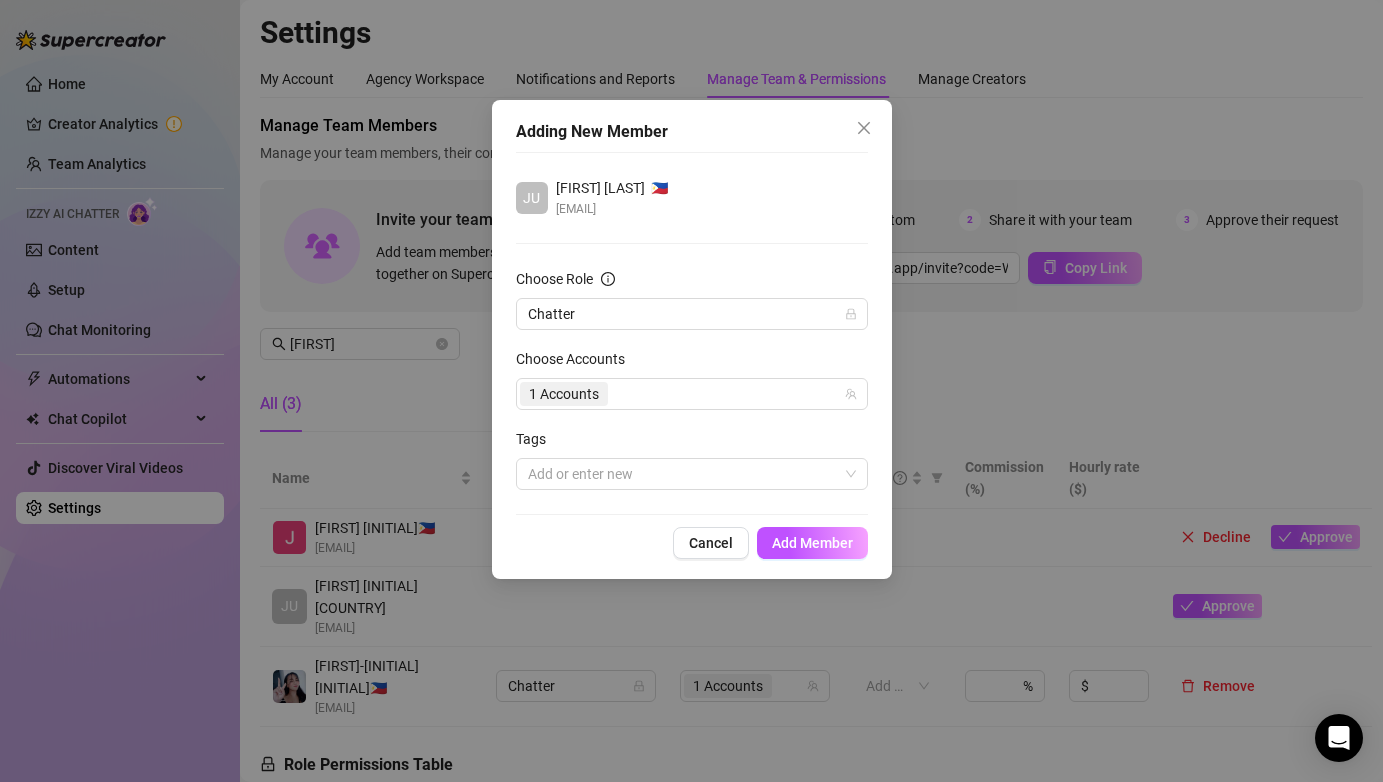 click on "Choose Accounts" at bounding box center (577, 359) 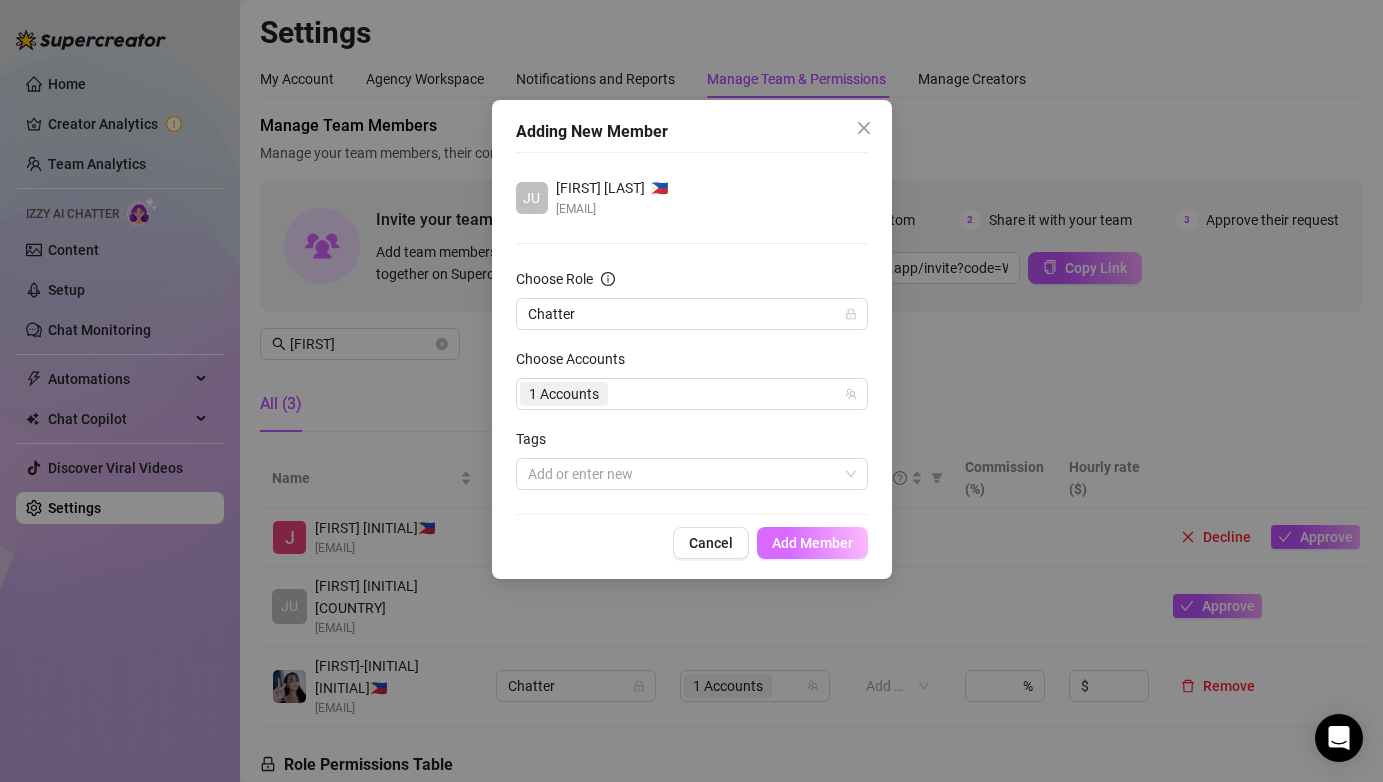 click on "Add Member" at bounding box center (812, 543) 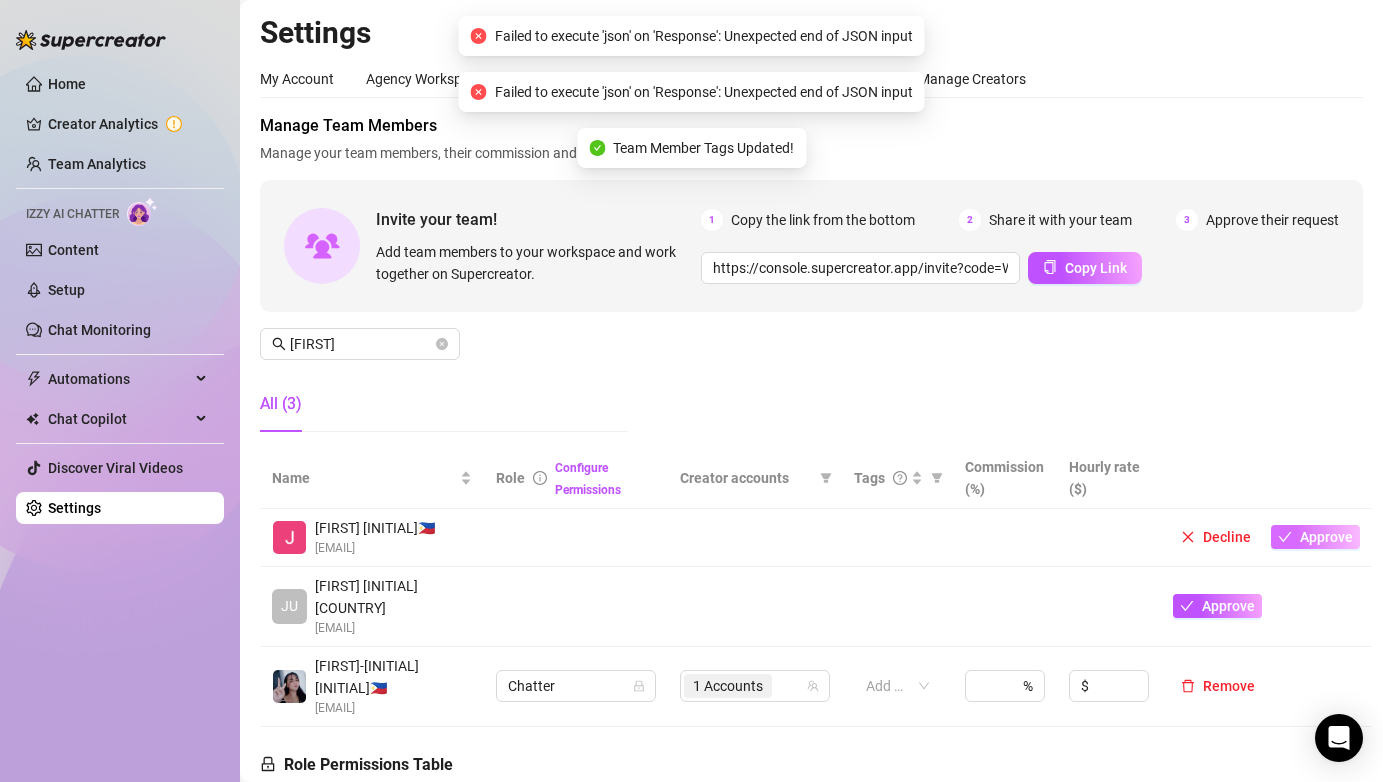 click on "Approve" at bounding box center [1315, 537] 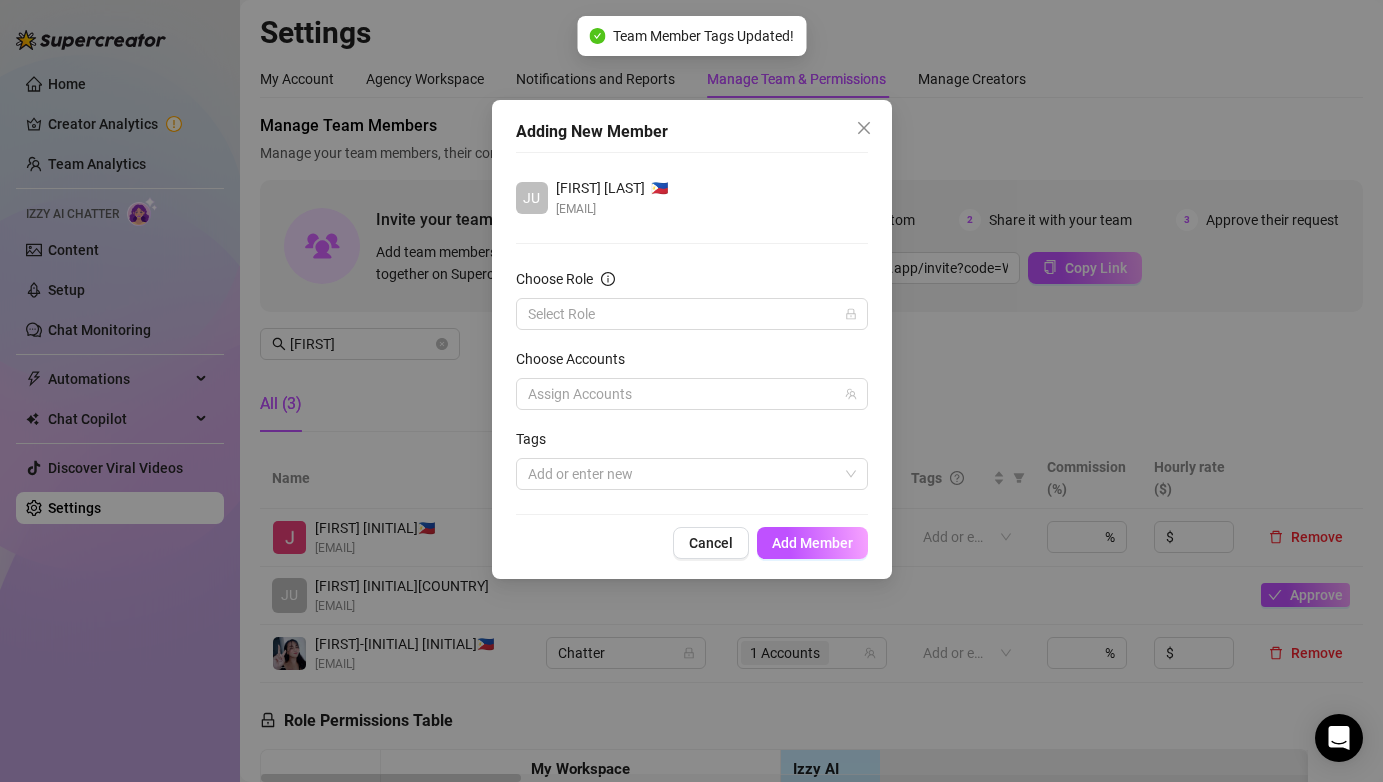 click on "Adding New Member JU Julie Portistad 🇵🇭 julieportistad7@gmail.com Choose Role  Select Role Choose Accounts   Assign Accounts Tags   Add or enter new Cancel Add Member" at bounding box center (691, 391) 